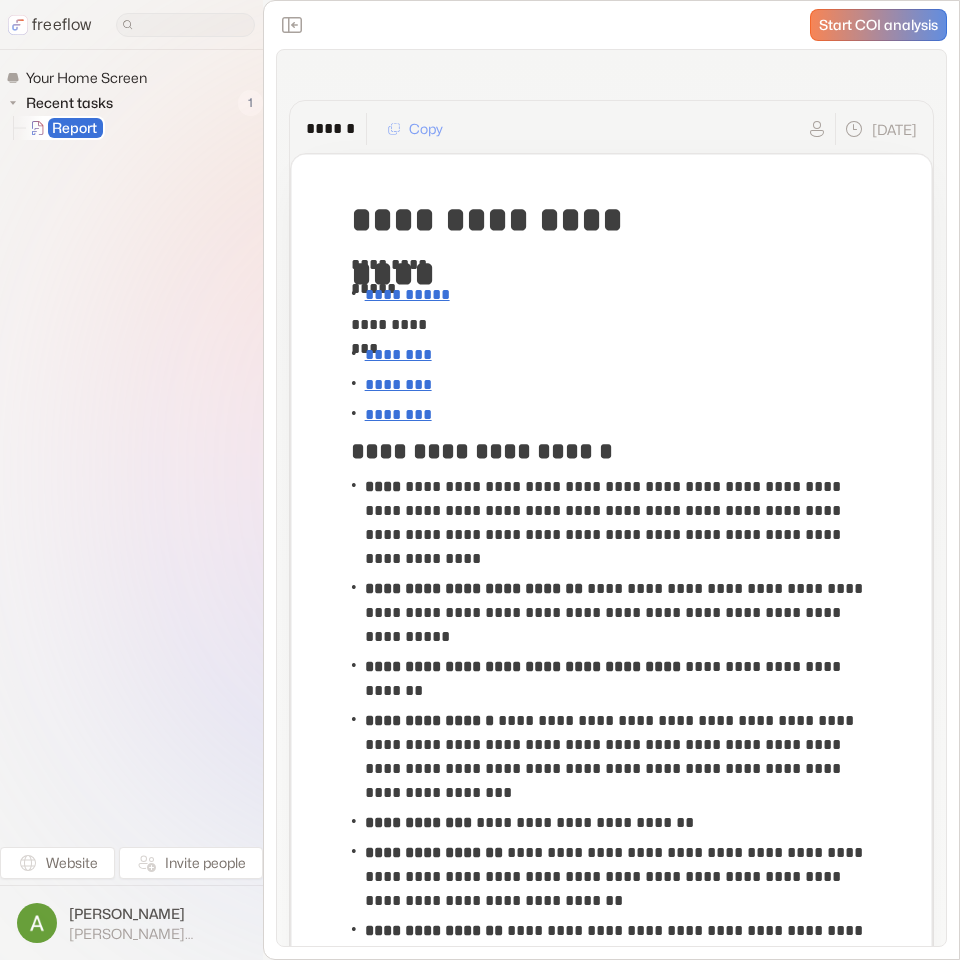 scroll, scrollTop: 0, scrollLeft: 0, axis: both 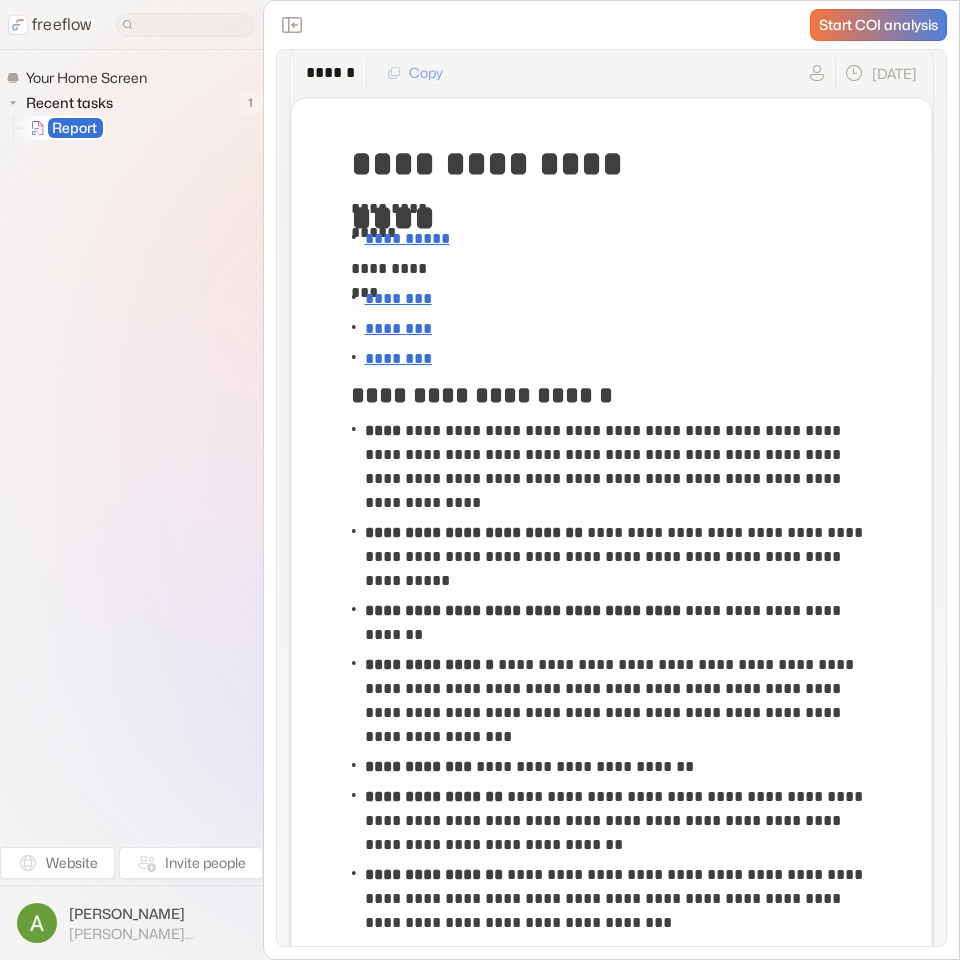 click on "Start COI analysis" at bounding box center (878, 25) 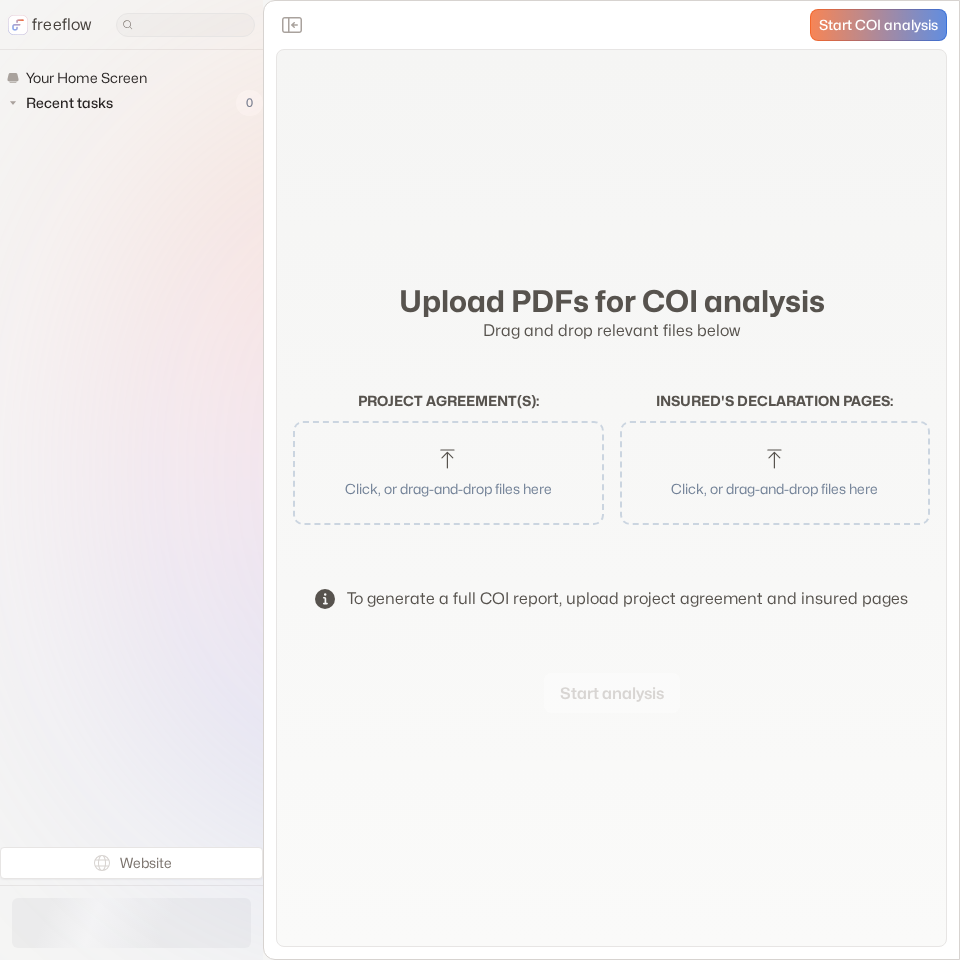 scroll, scrollTop: 0, scrollLeft: 0, axis: both 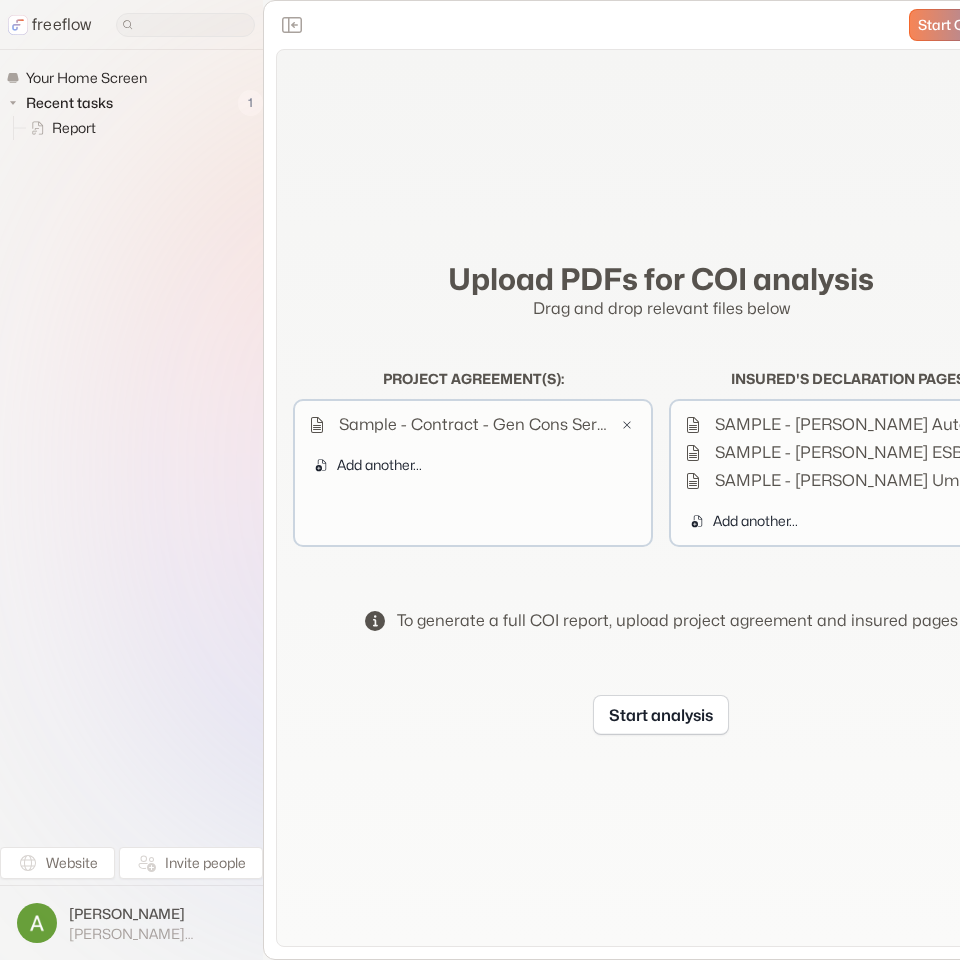click on "Upload PDFs for COI analysis Drag and drop relevant files below Project agreement(s) : Sample - Contract - Gen Cons Serv - Project 10 Blue Pine Circle.pdf Add another... Insured's declaration pages : SAMPLE - [PERSON_NAME] Auto.pdf SAMPLE - [PERSON_NAME] ESB Pol 25-26.pdf SAMPLE - [PERSON_NAME] Umb w-ESB.pdf Add another... To generate a full COI report, upload project agreement and insured pages Start analysis" at bounding box center [661, 498] 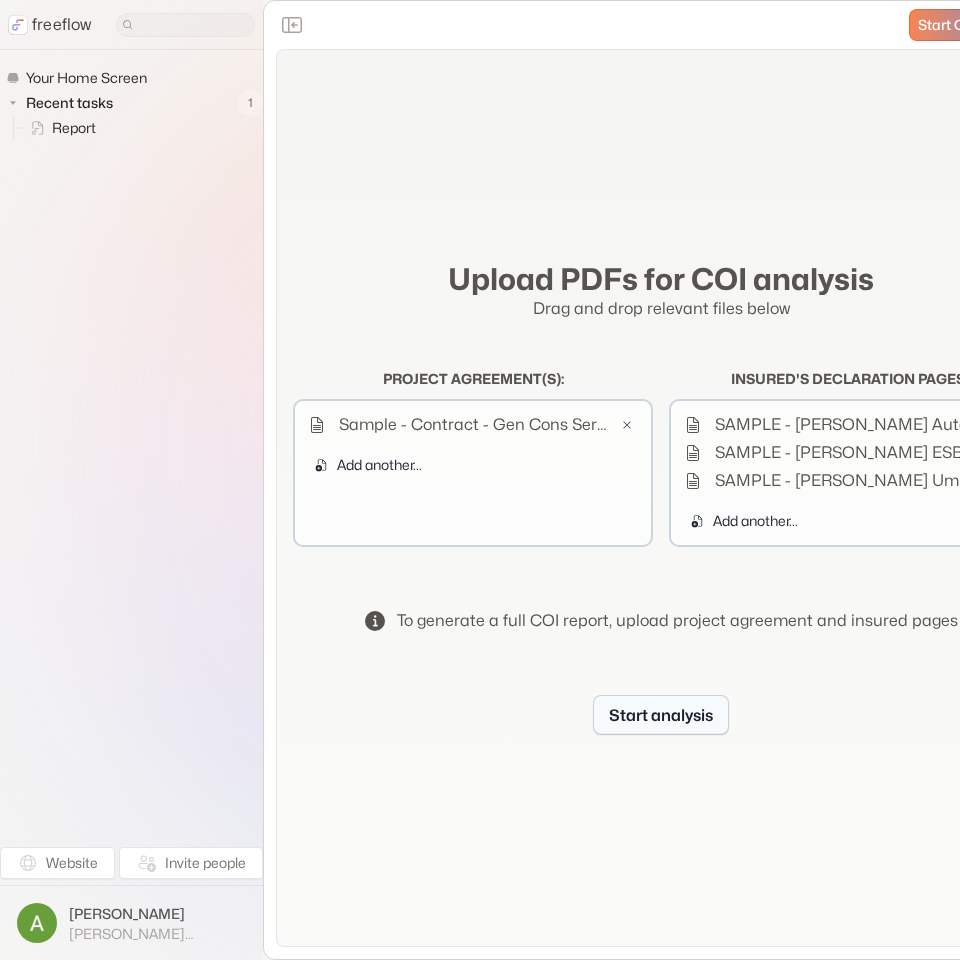 click on "Start analysis" at bounding box center (661, 715) 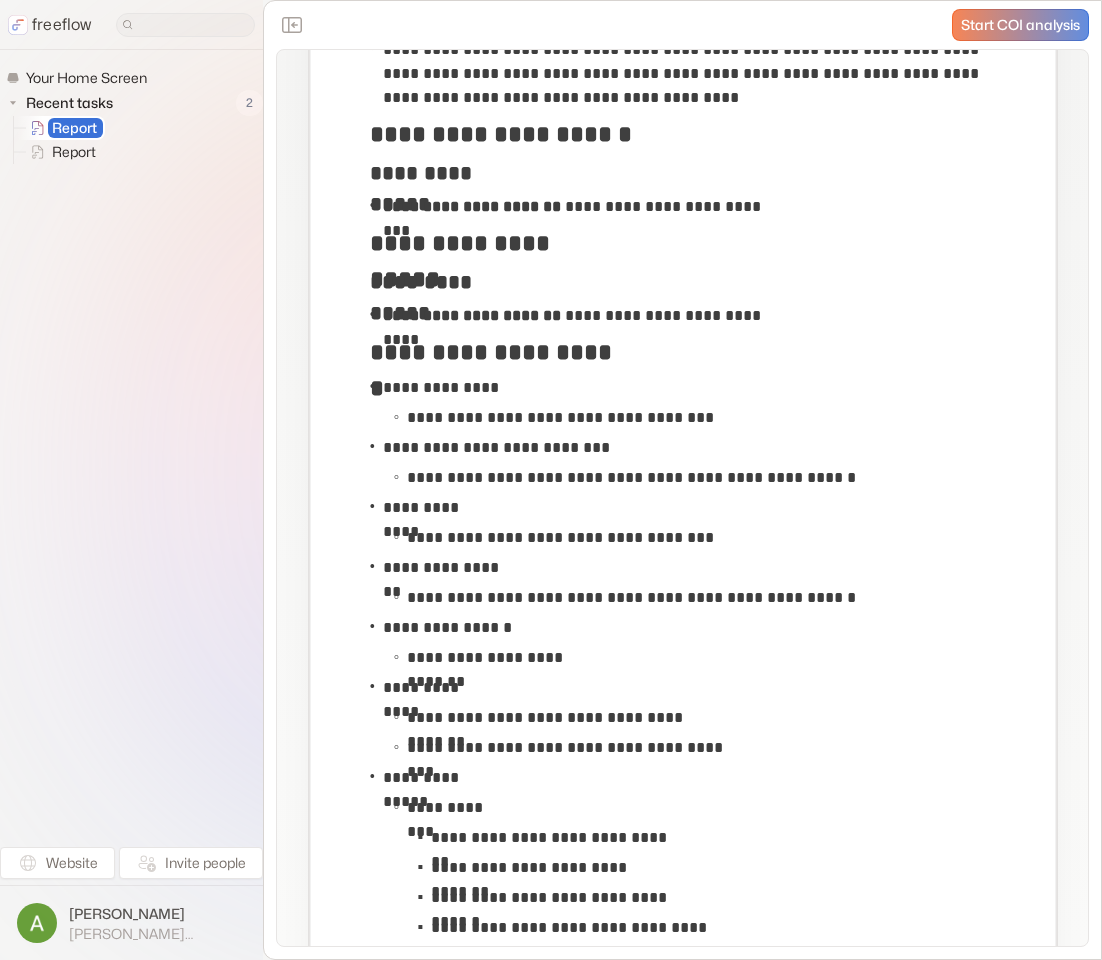 scroll, scrollTop: 2967, scrollLeft: 0, axis: vertical 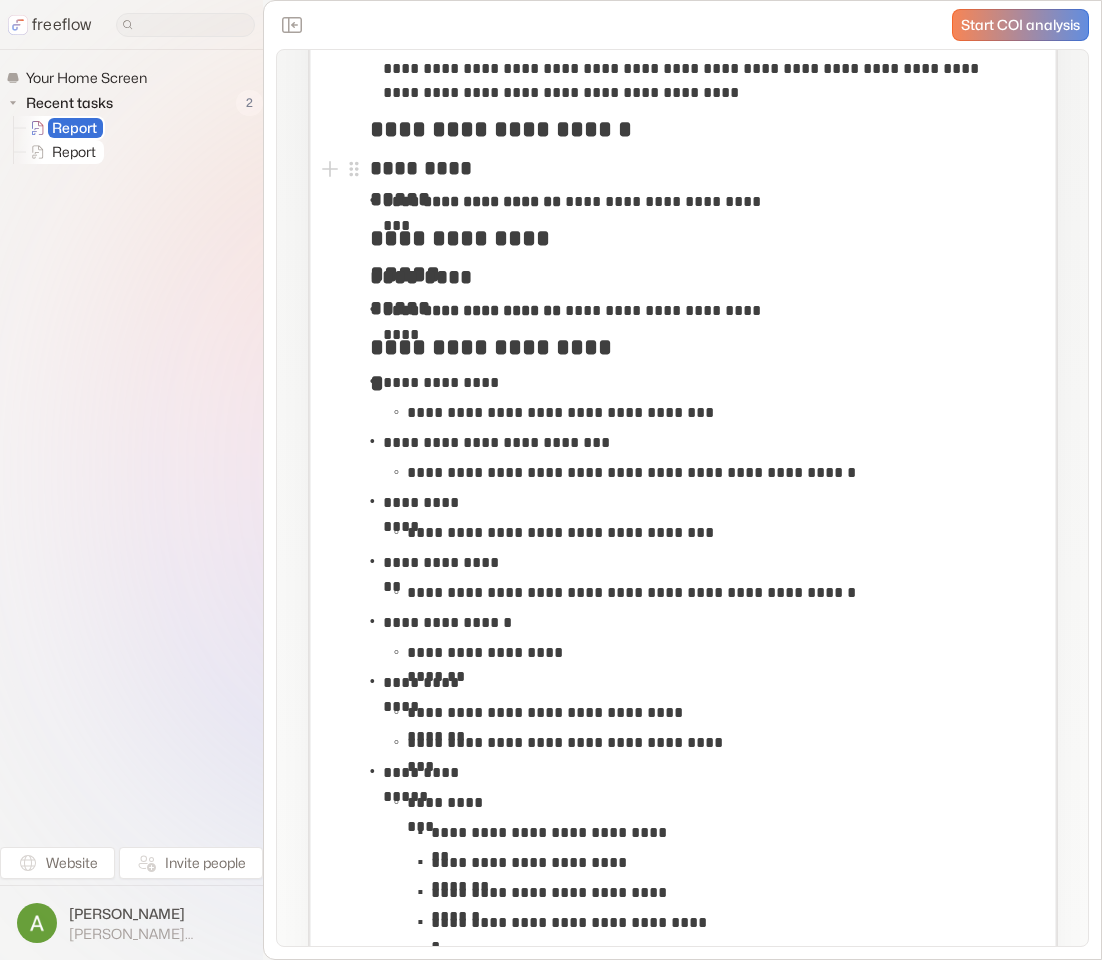 click on "Report" at bounding box center [75, 152] 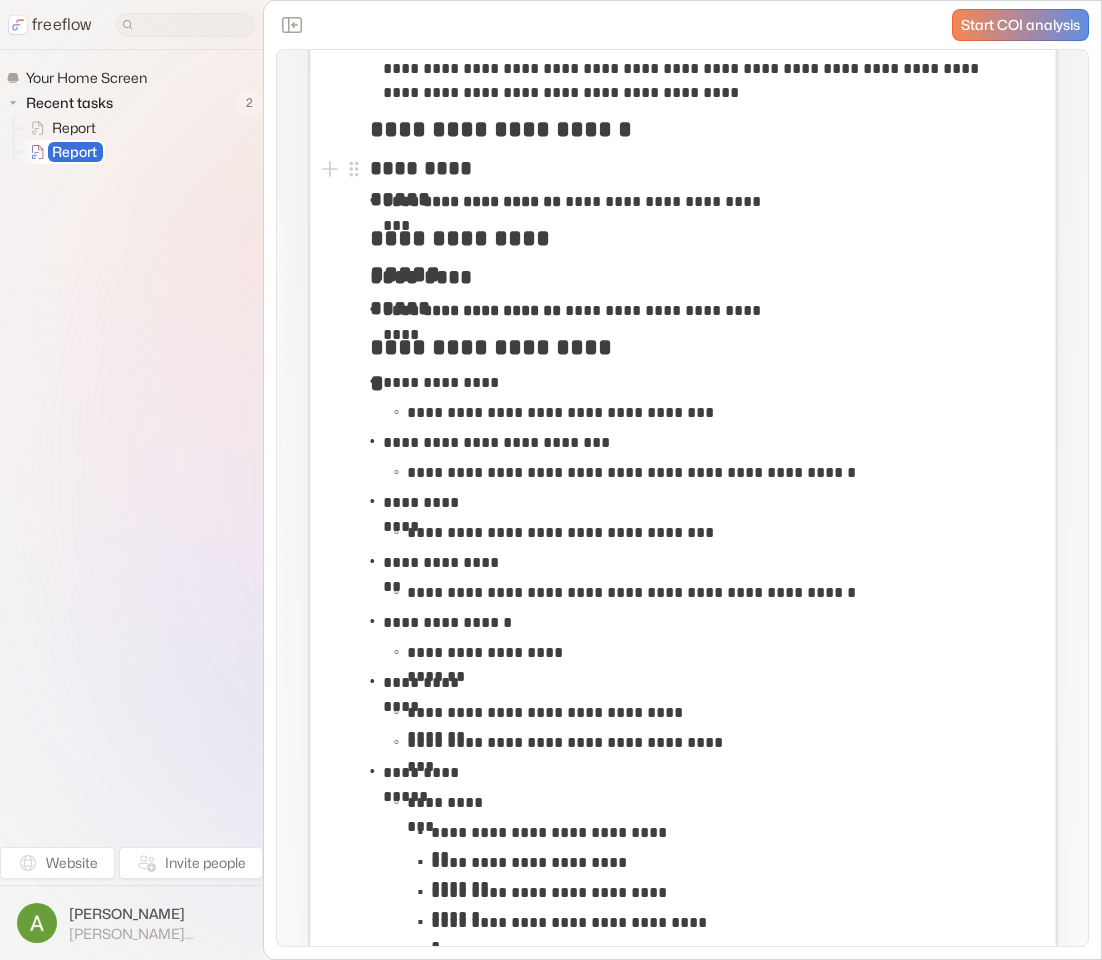 scroll, scrollTop: 0, scrollLeft: 0, axis: both 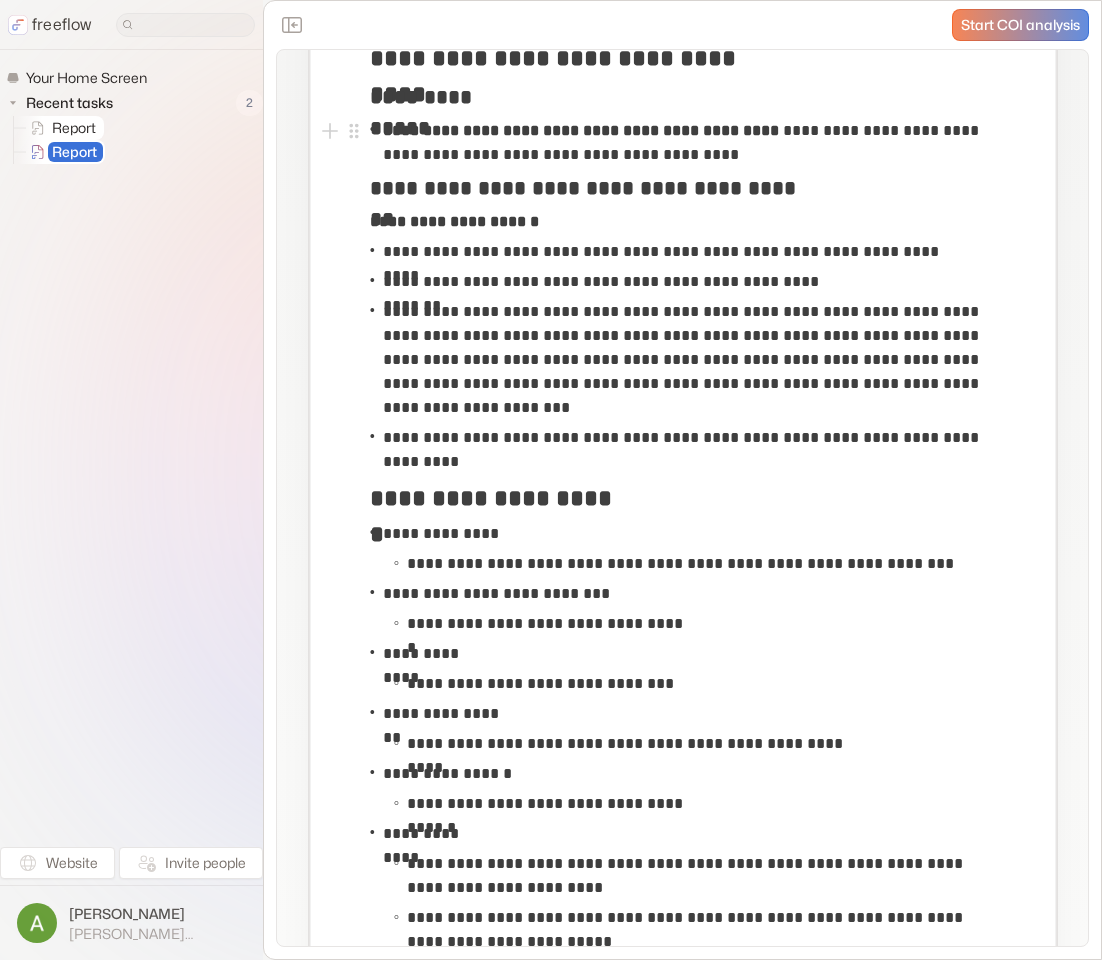 click on "Report" at bounding box center [75, 128] 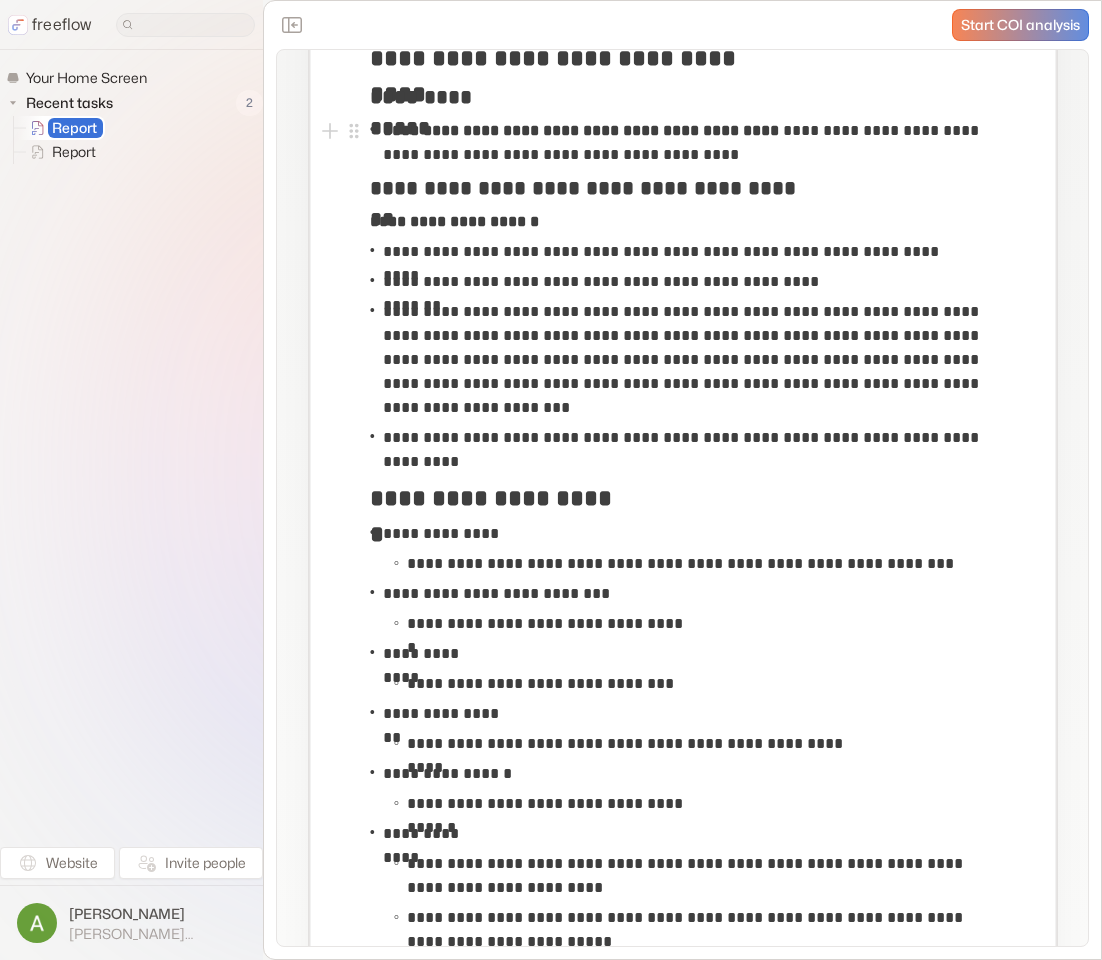 scroll, scrollTop: 0, scrollLeft: 0, axis: both 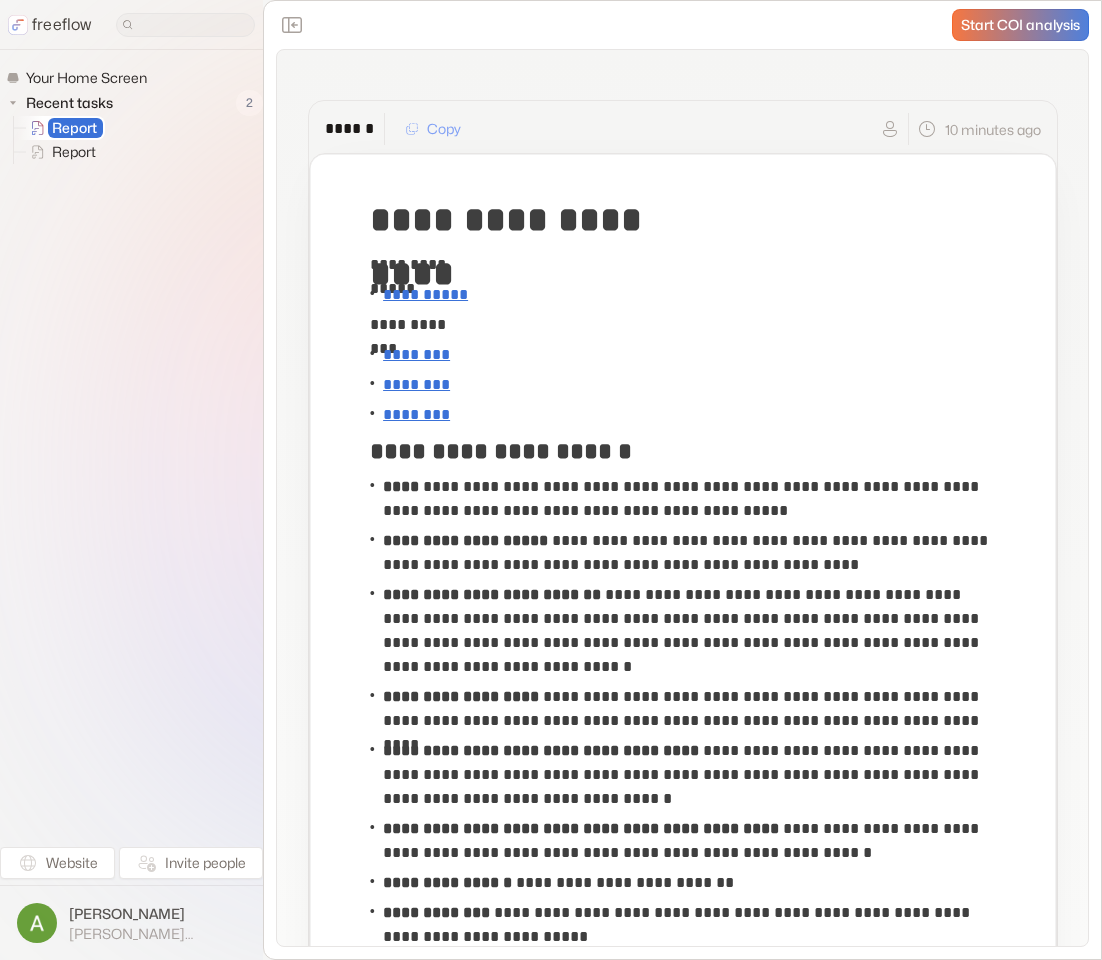click on "Start COI analysis" at bounding box center [1020, 25] 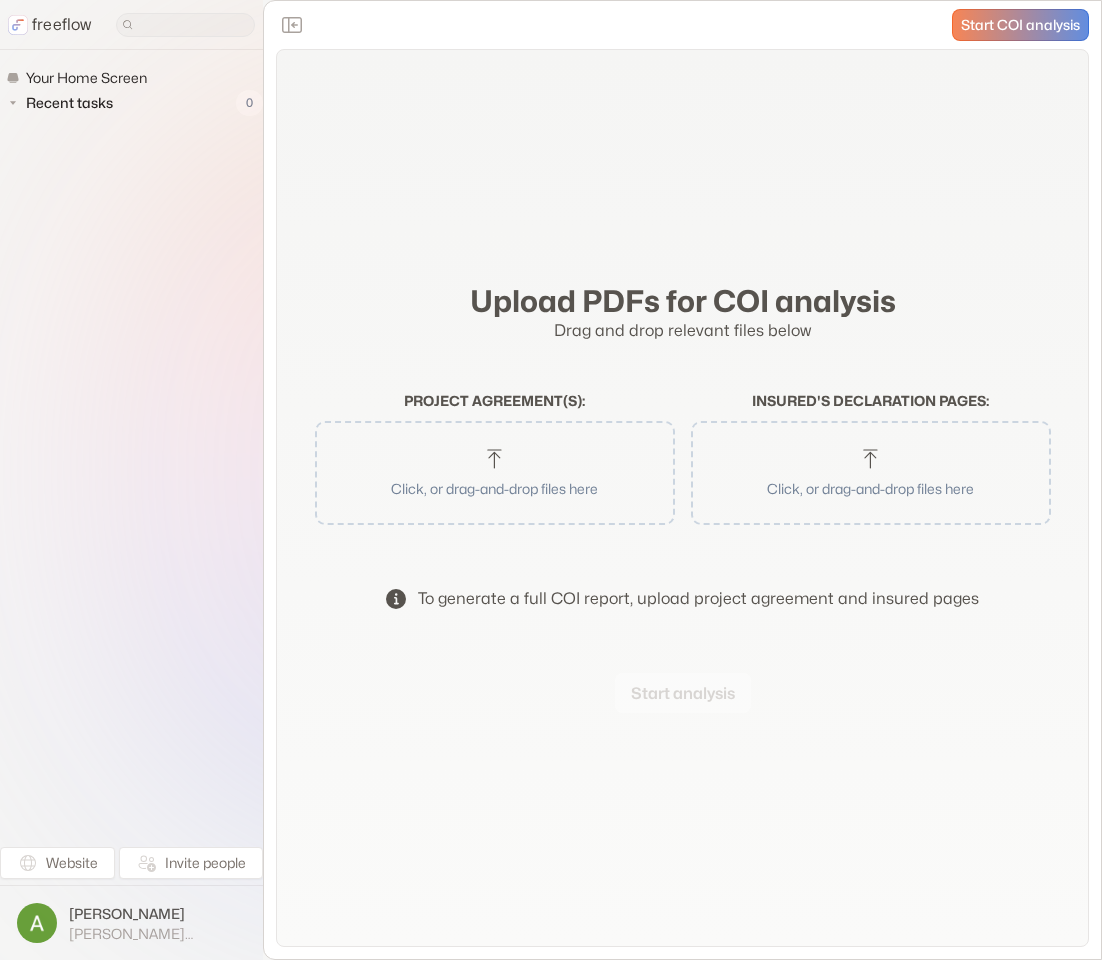 scroll, scrollTop: 0, scrollLeft: 0, axis: both 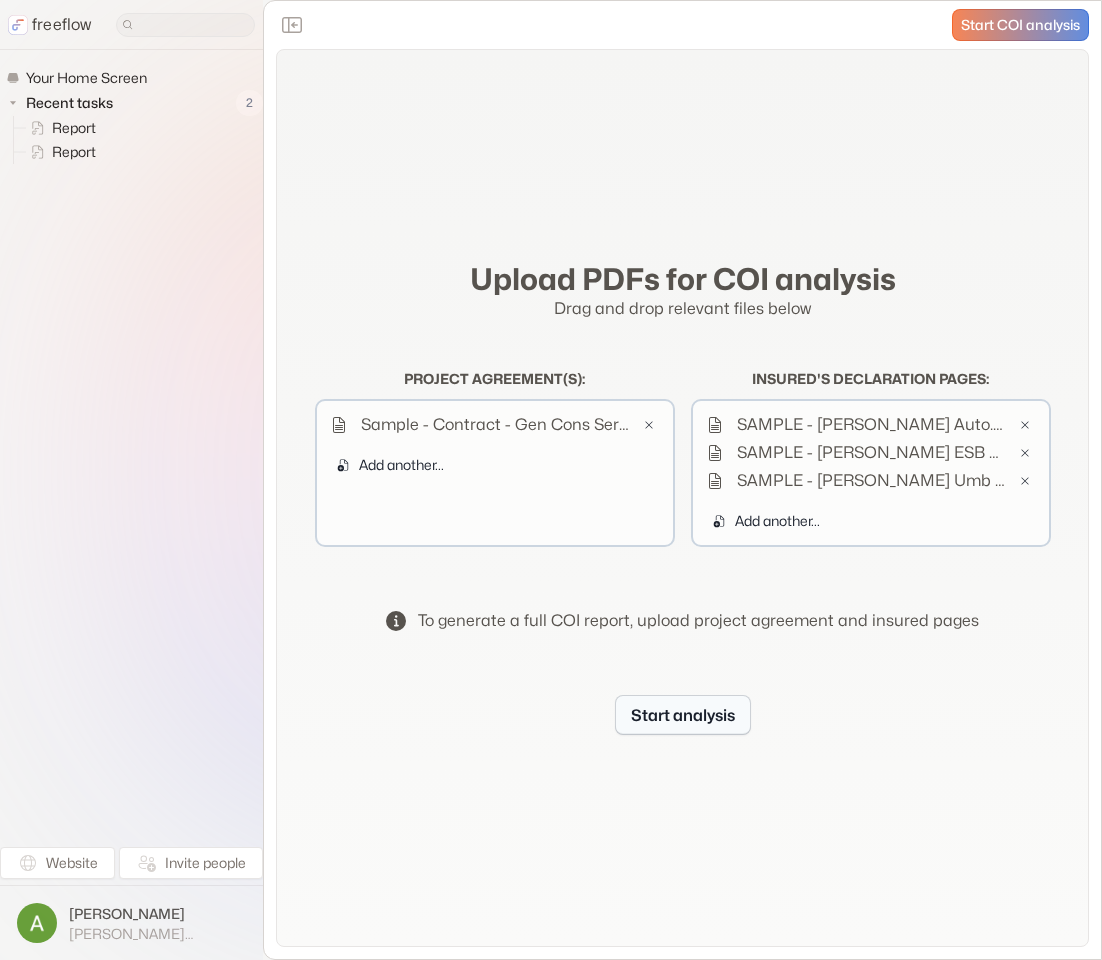click on "Start analysis" at bounding box center [683, 715] 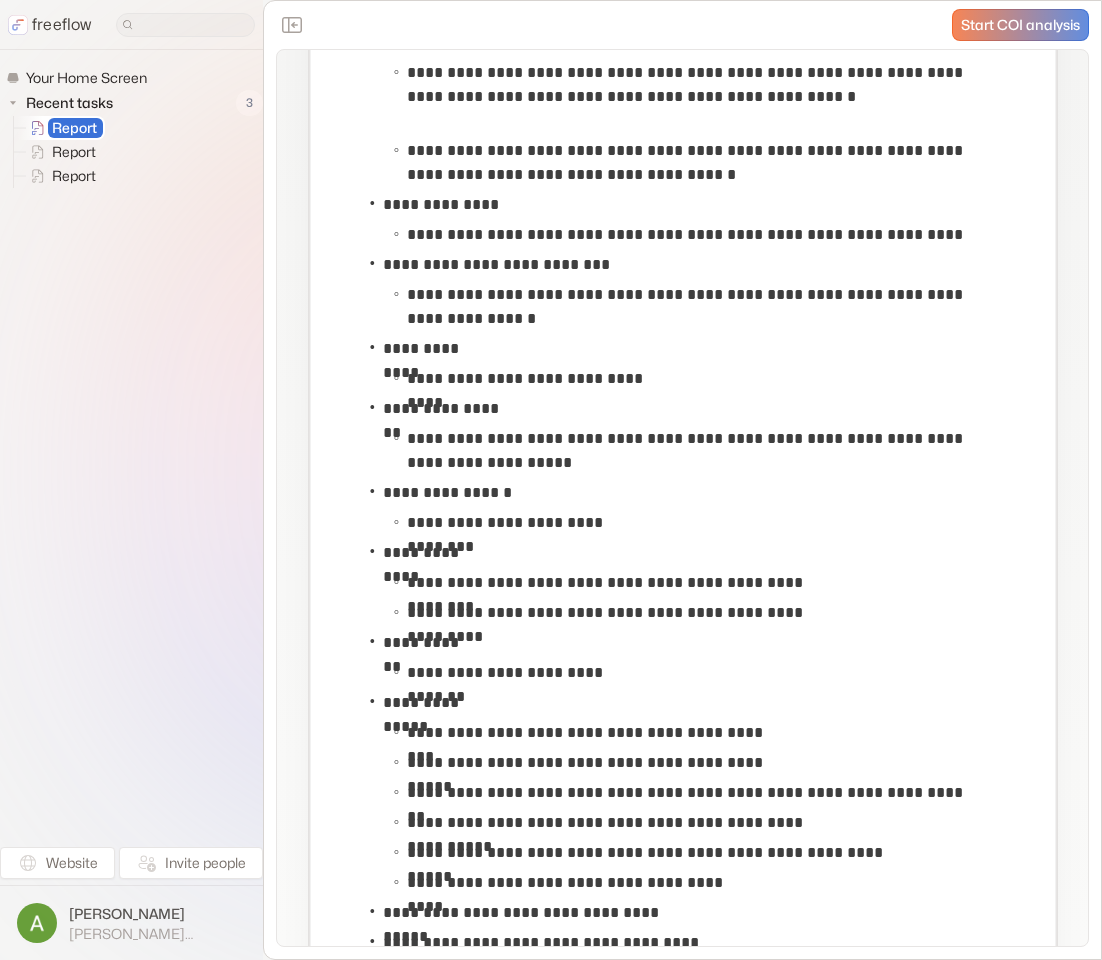scroll, scrollTop: 7964, scrollLeft: 0, axis: vertical 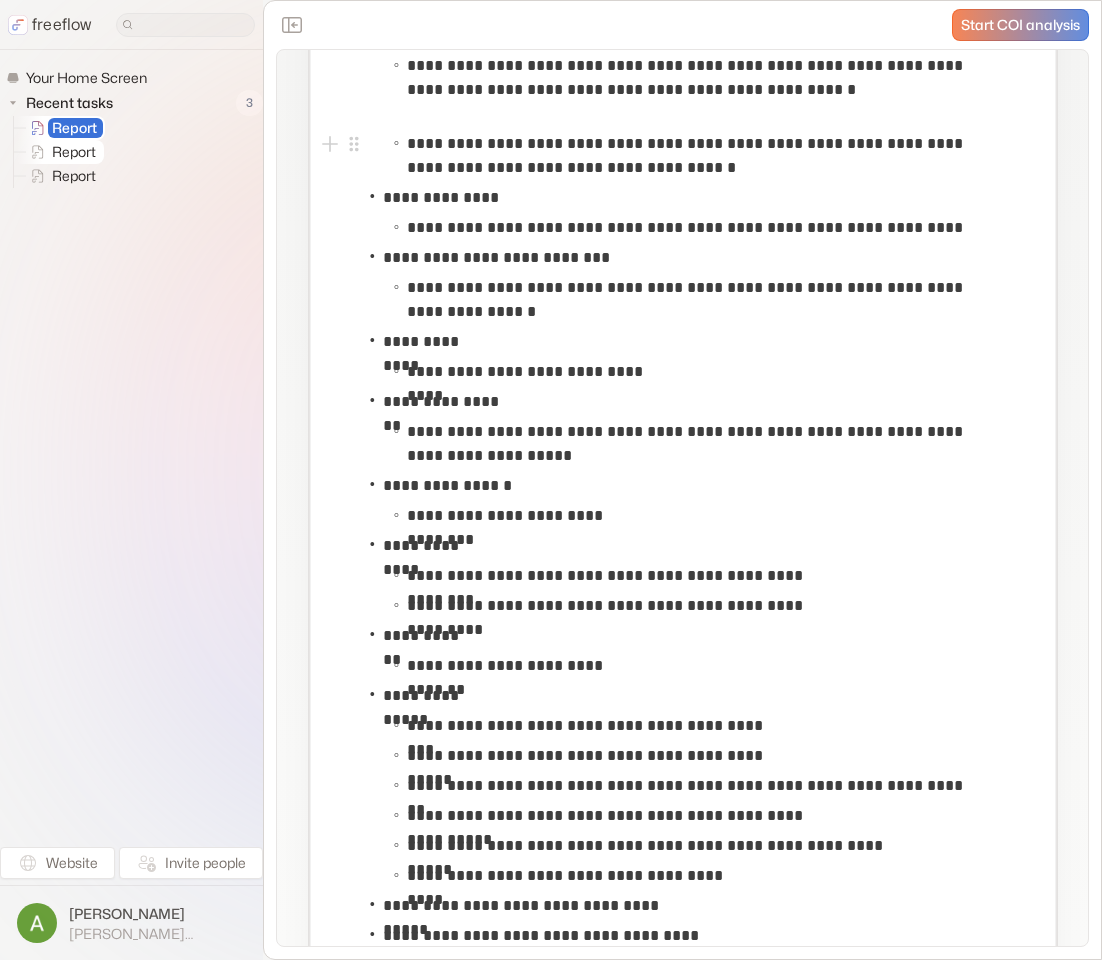 click on "Report" at bounding box center [75, 152] 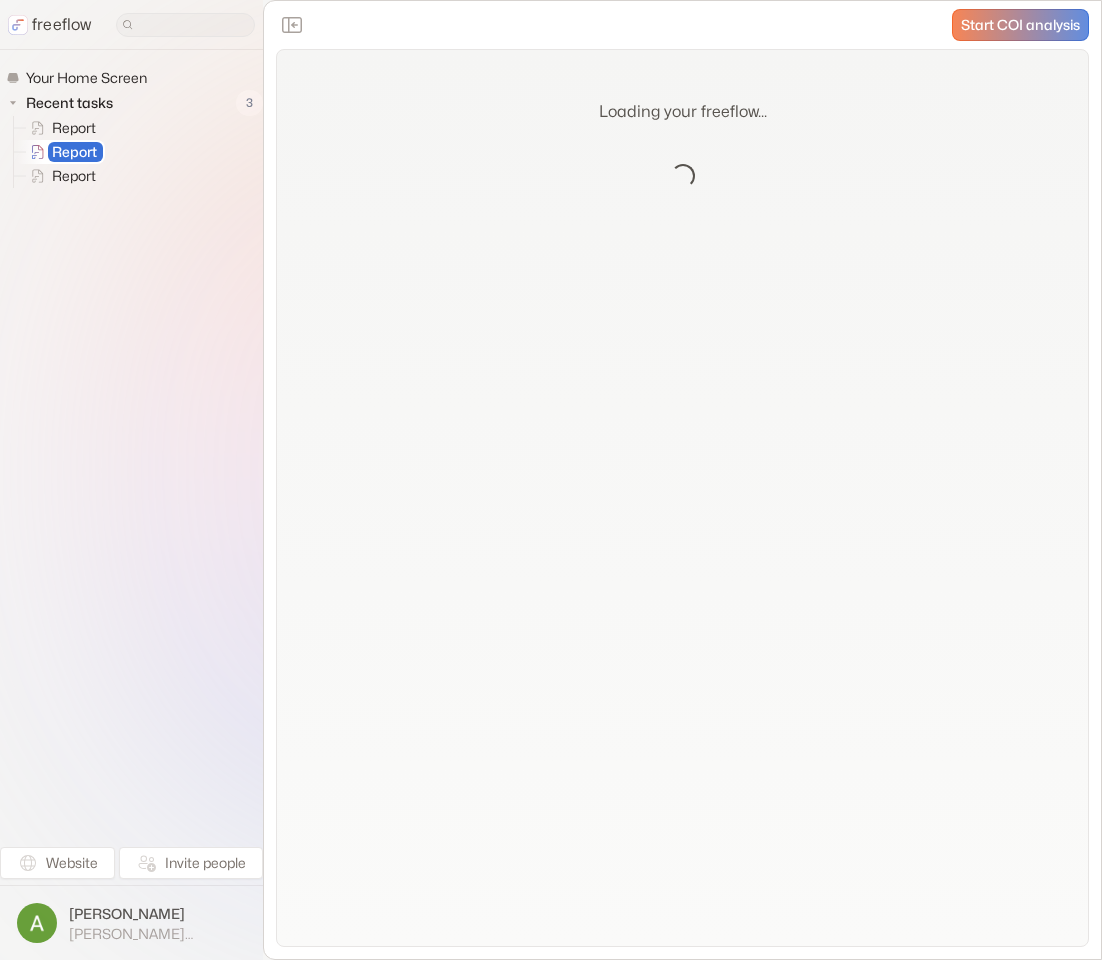 scroll, scrollTop: 0, scrollLeft: 0, axis: both 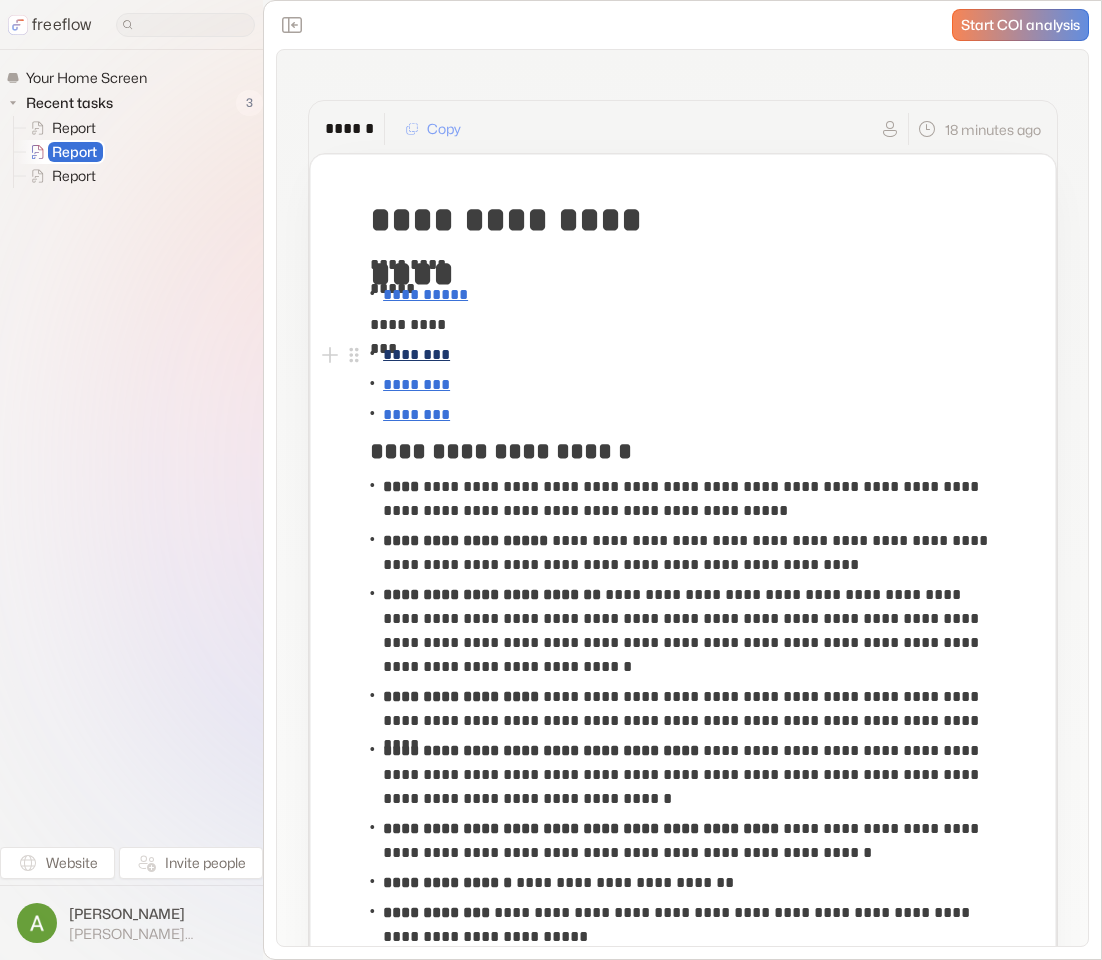 click on "********" at bounding box center (416, 354) 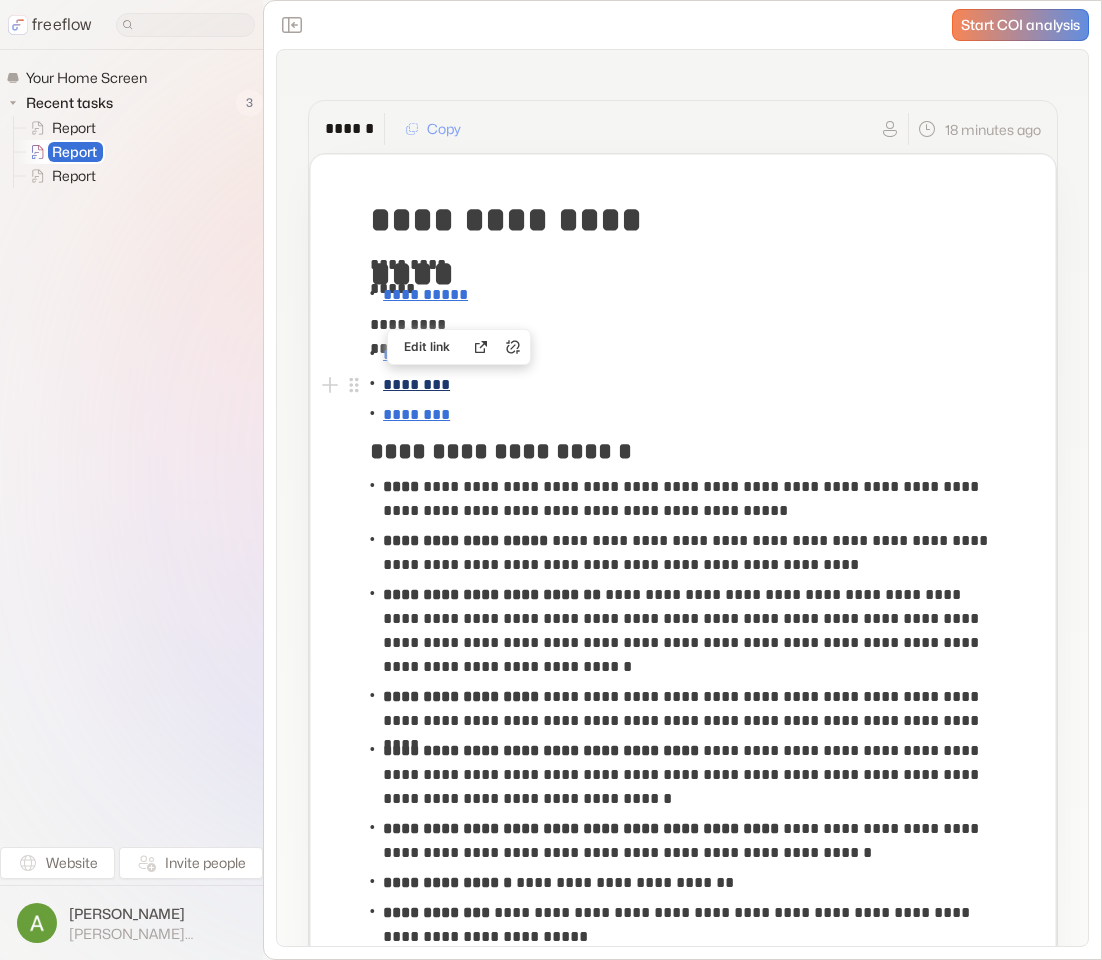click on "********" at bounding box center (416, 384) 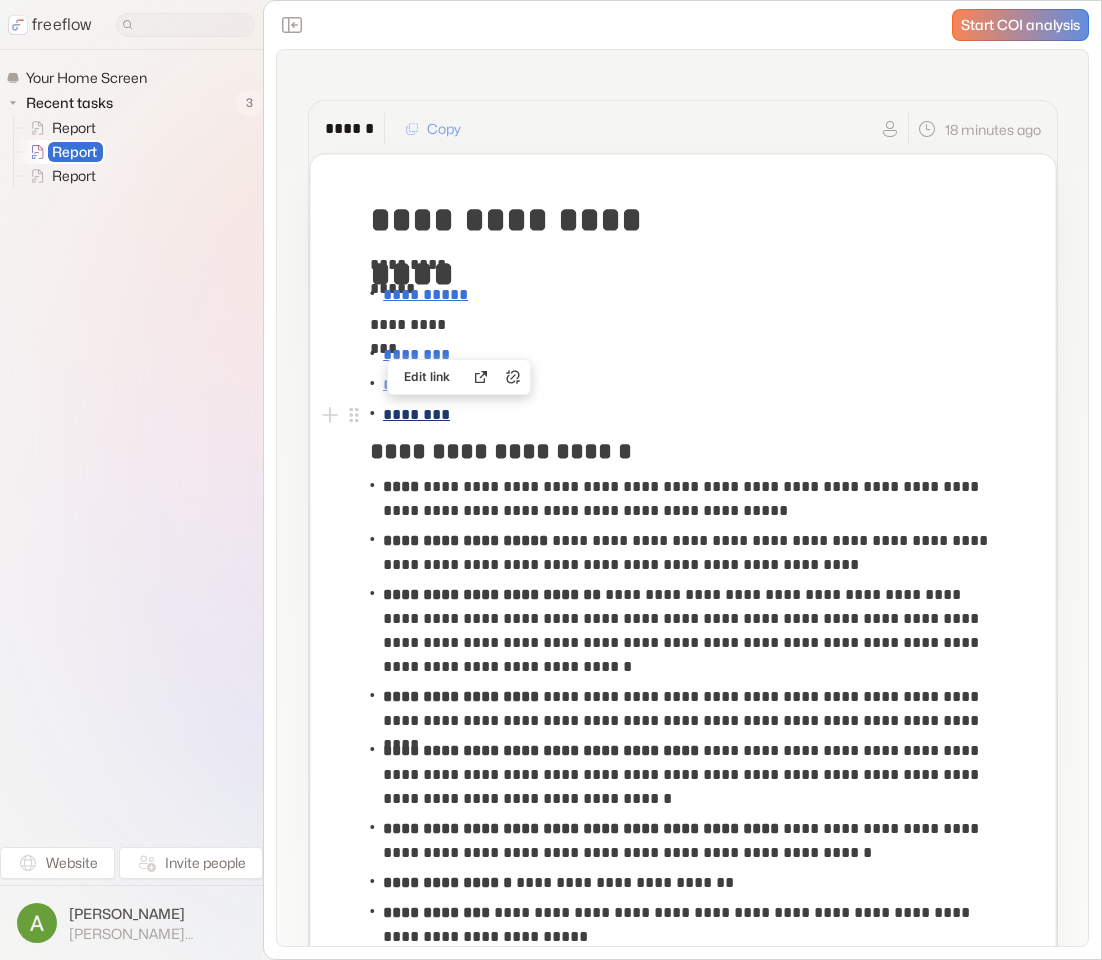 click on "********" at bounding box center [416, 414] 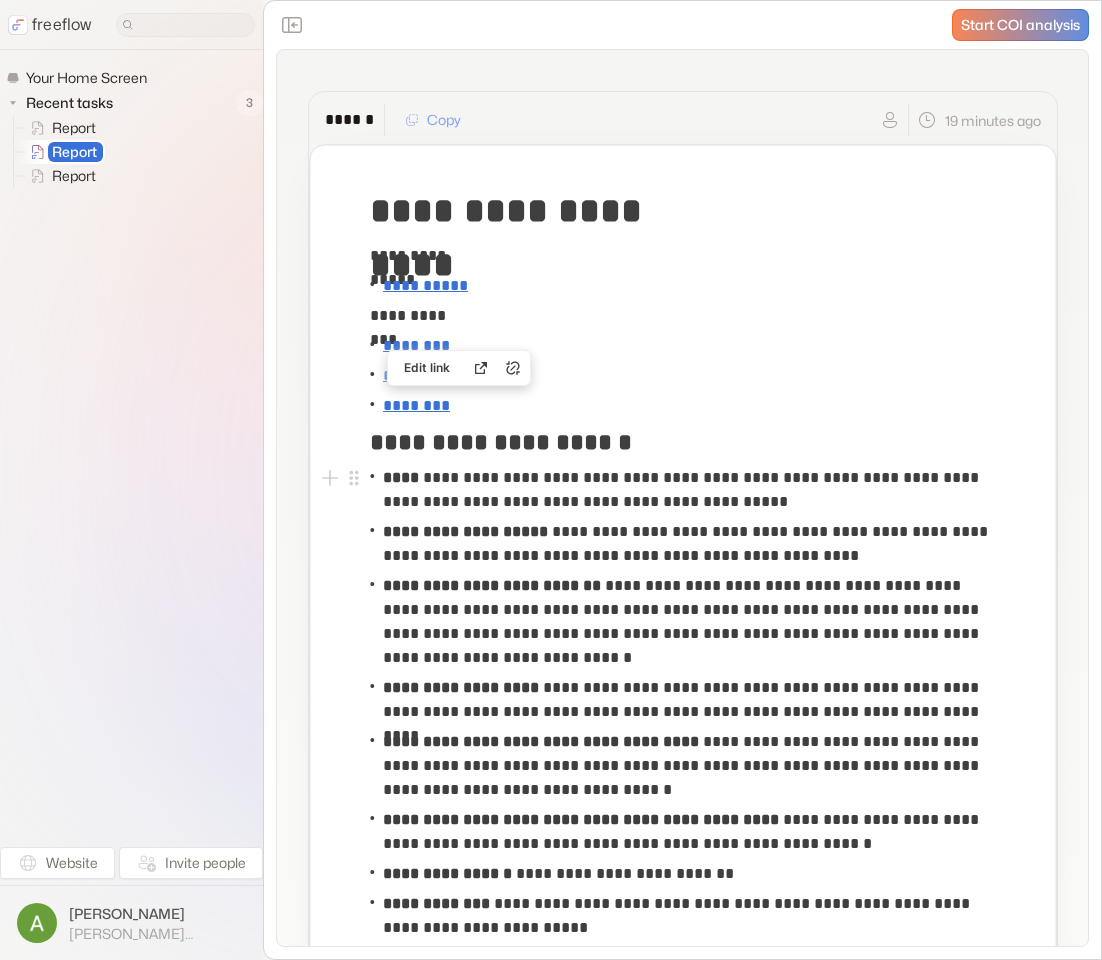 scroll, scrollTop: 0, scrollLeft: 0, axis: both 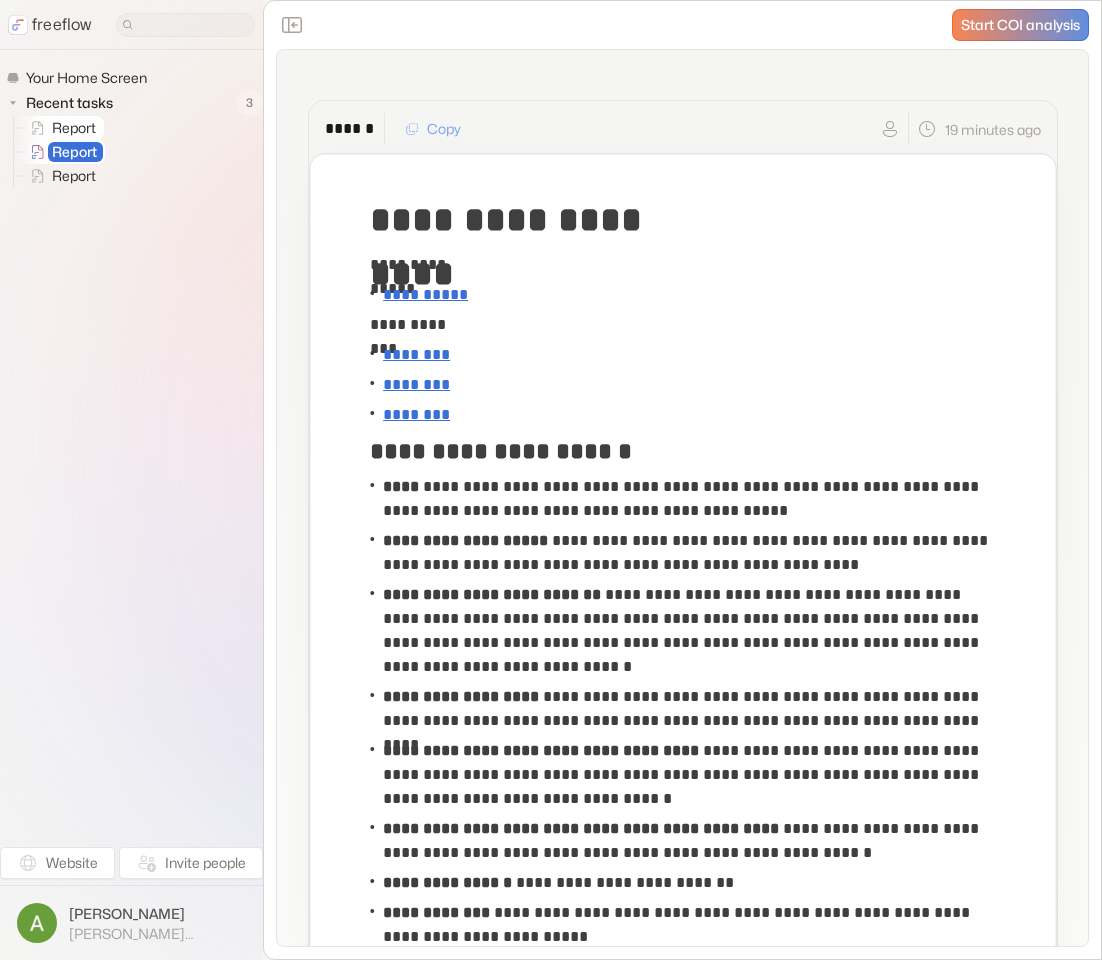 click on "Report" at bounding box center (75, 128) 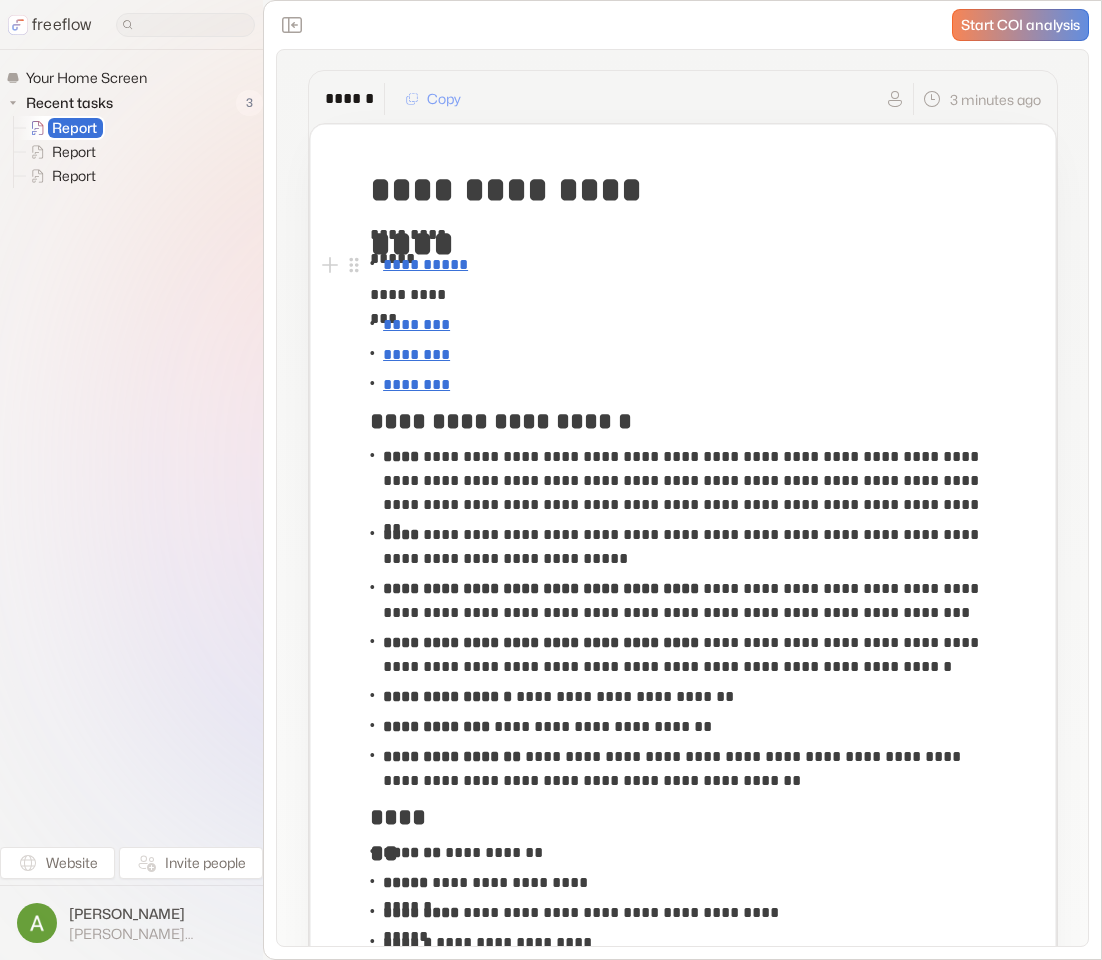 scroll, scrollTop: 0, scrollLeft: 0, axis: both 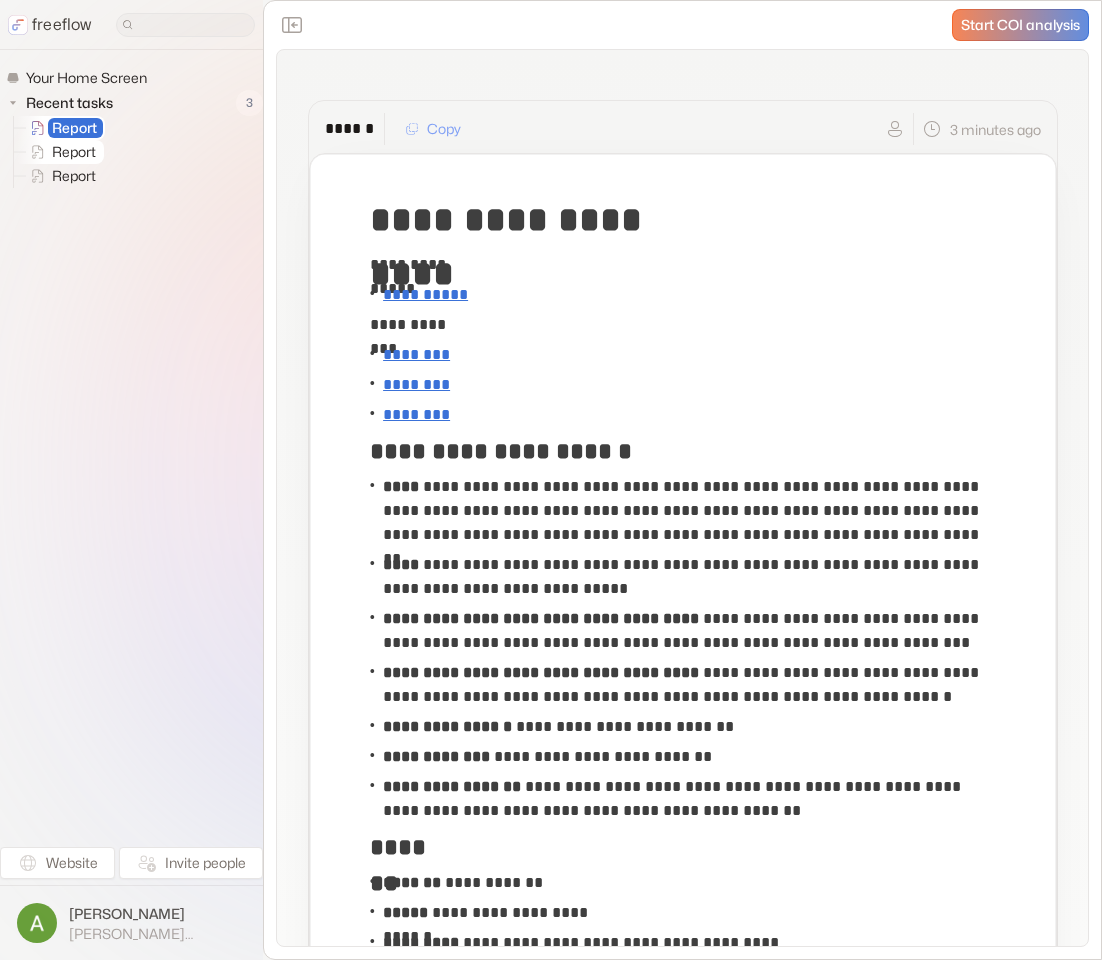 click on "Report" at bounding box center [75, 152] 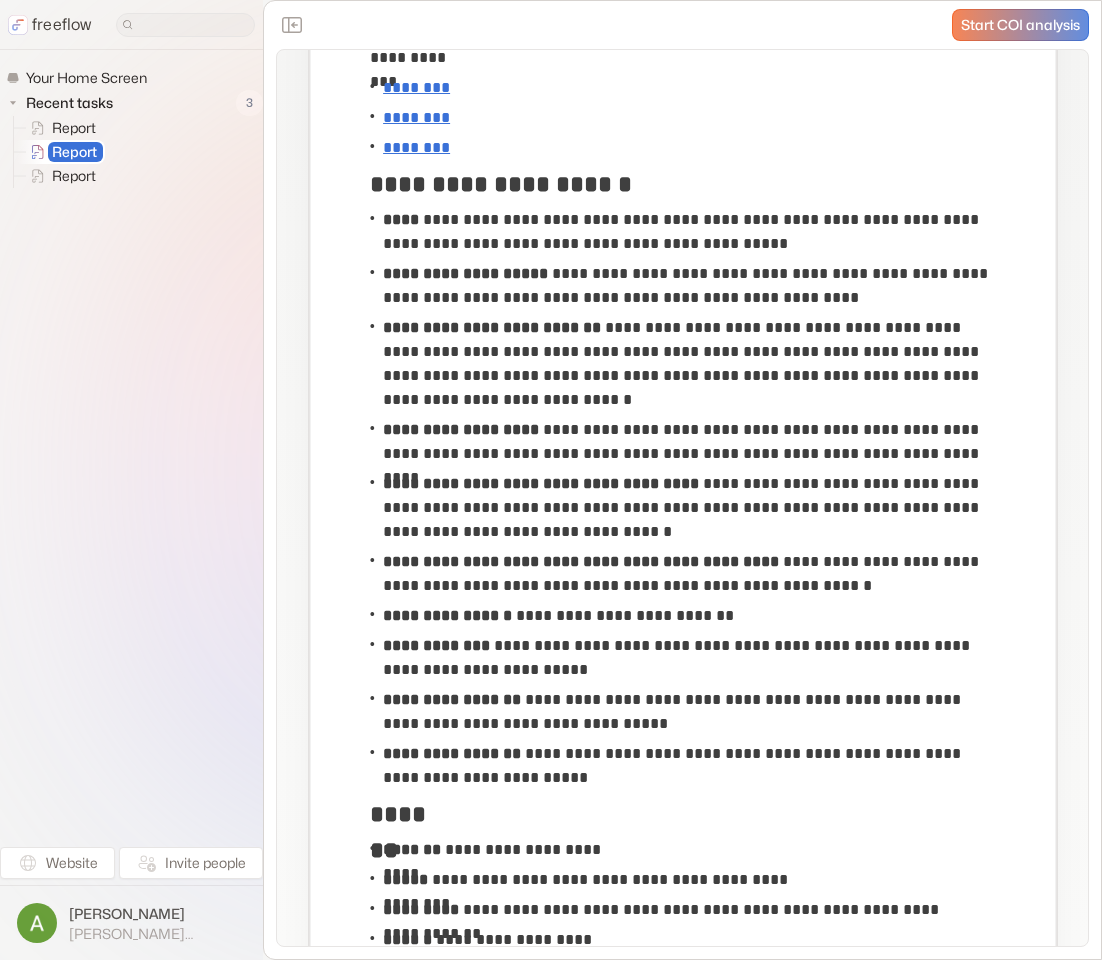 scroll, scrollTop: 275, scrollLeft: 0, axis: vertical 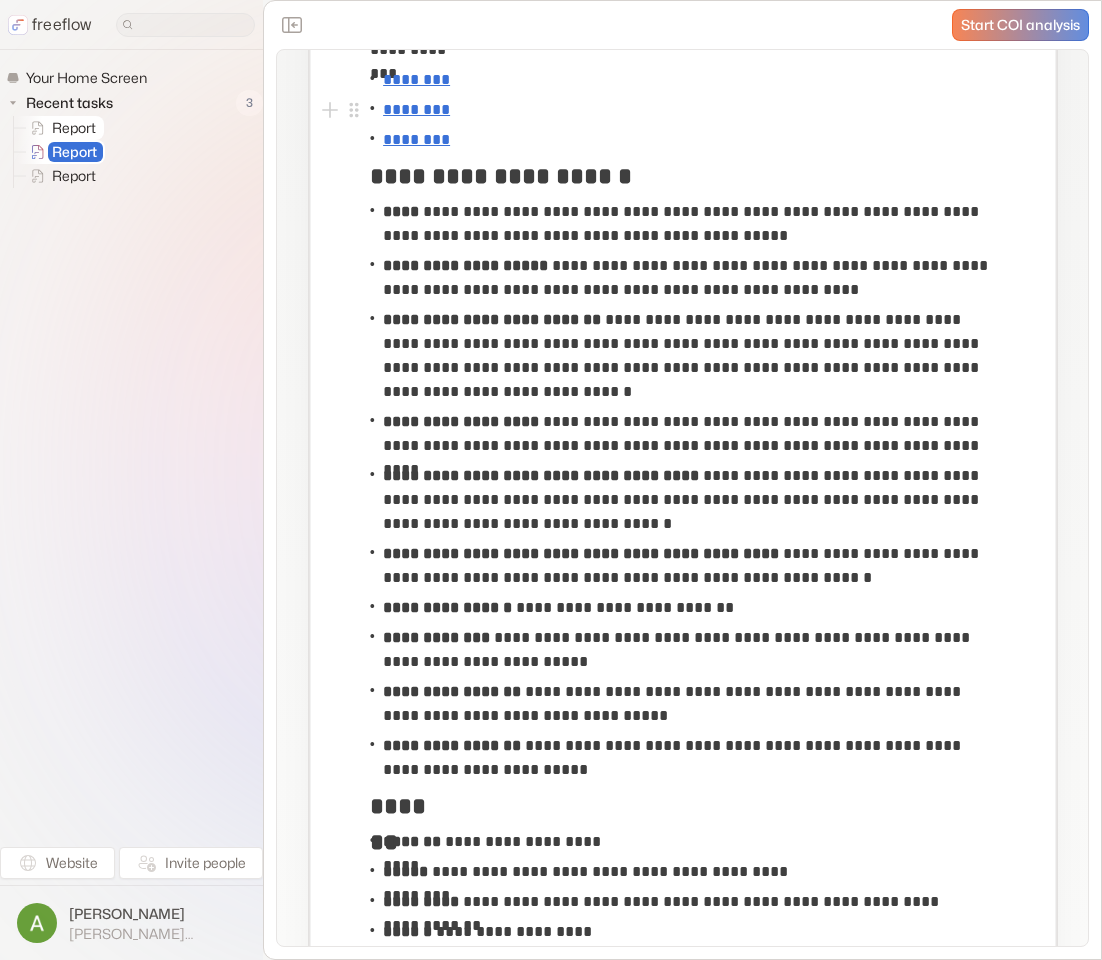 click on "Report" at bounding box center [75, 128] 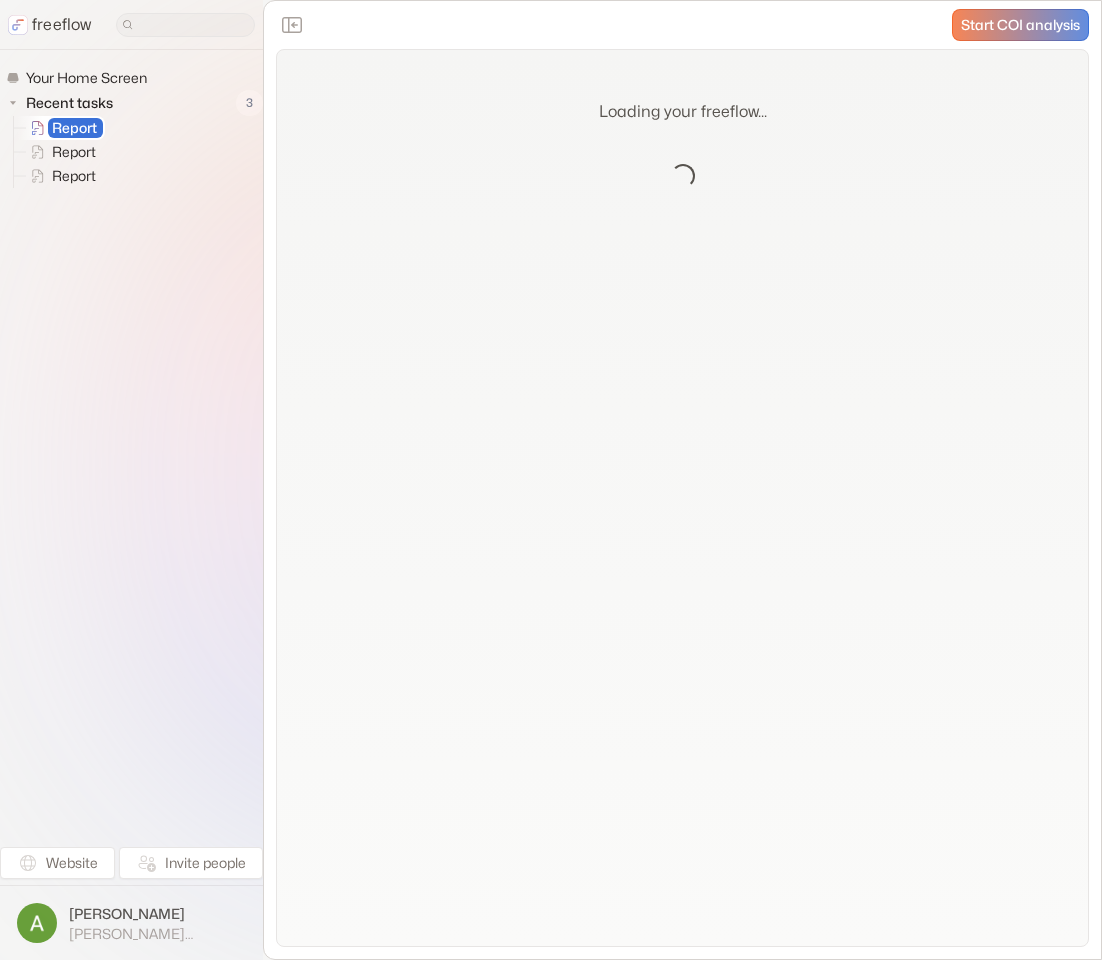 scroll, scrollTop: 0, scrollLeft: 0, axis: both 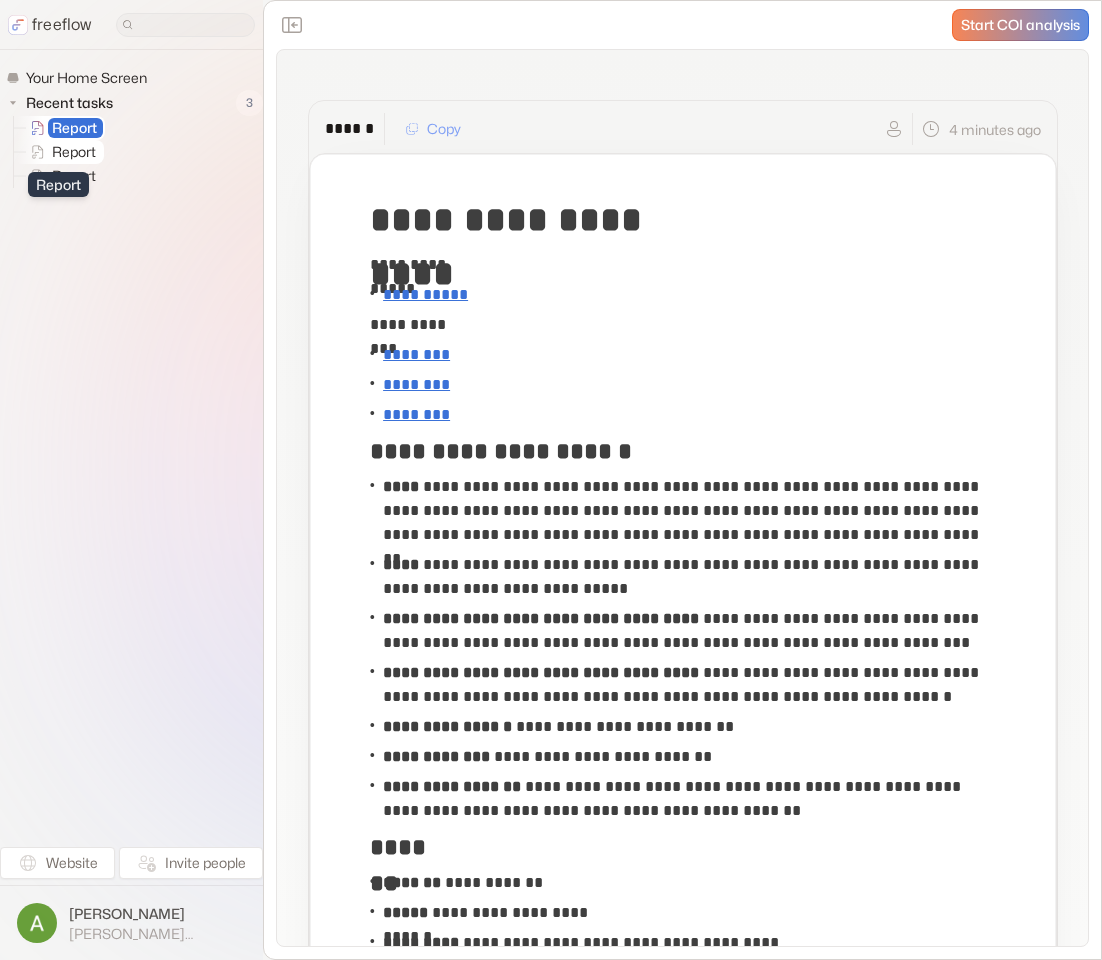 click on "Report" at bounding box center [75, 152] 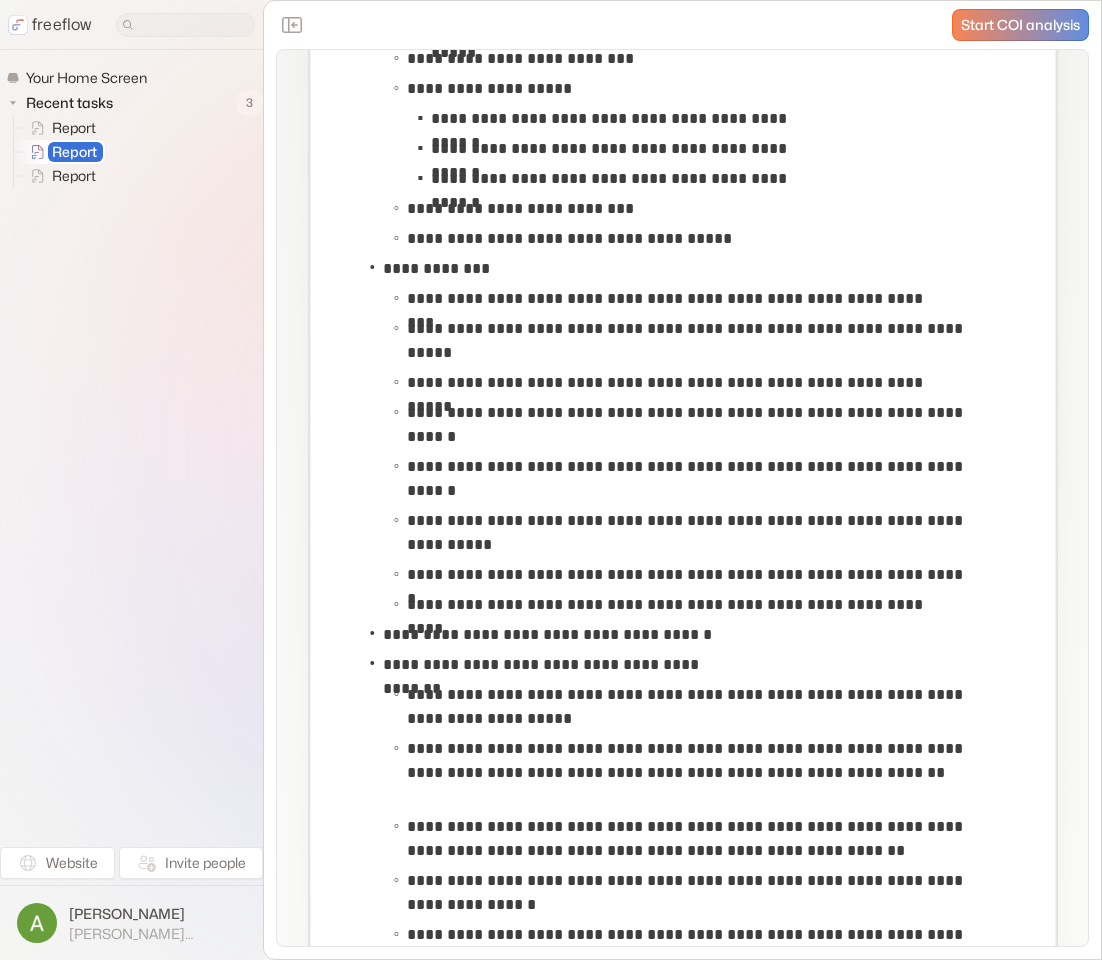 scroll, scrollTop: 4346, scrollLeft: 0, axis: vertical 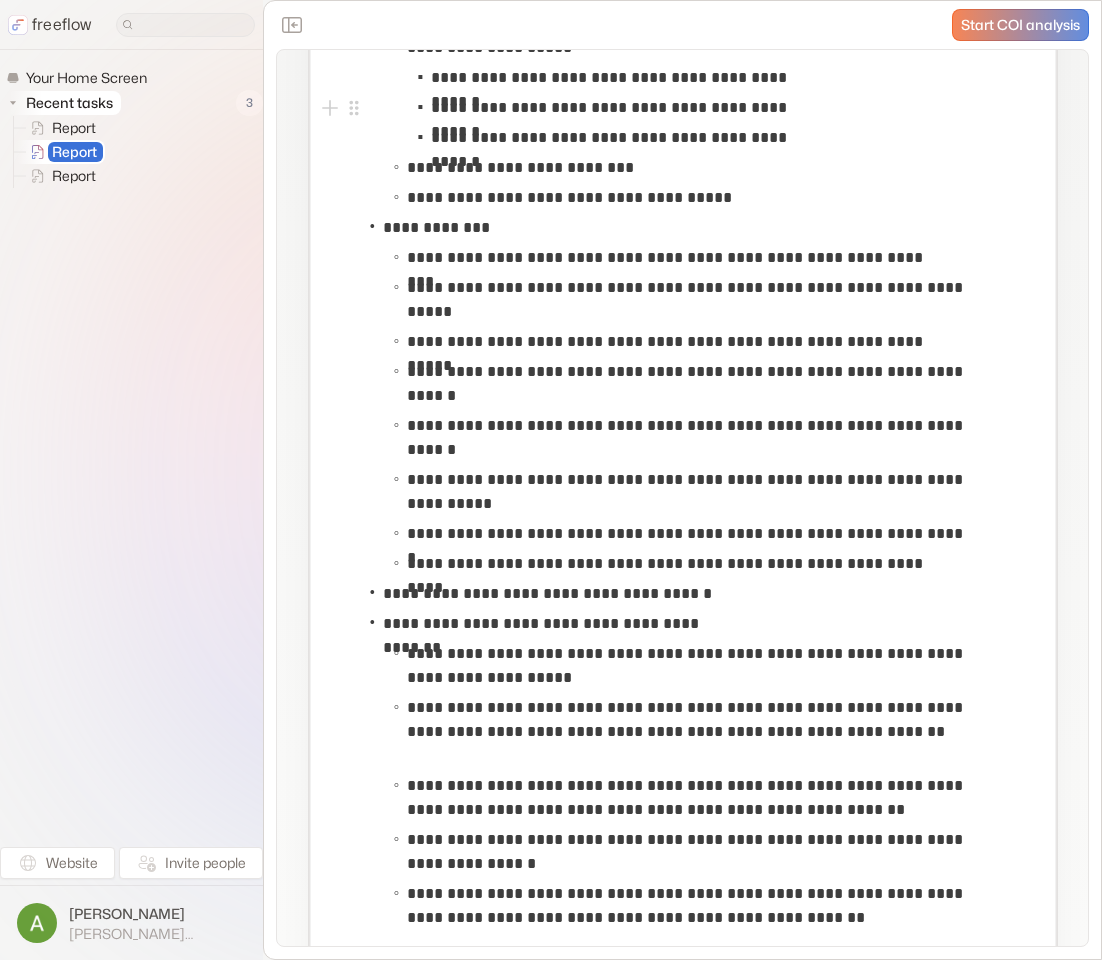click on "Recent tasks" at bounding box center (70, 103) 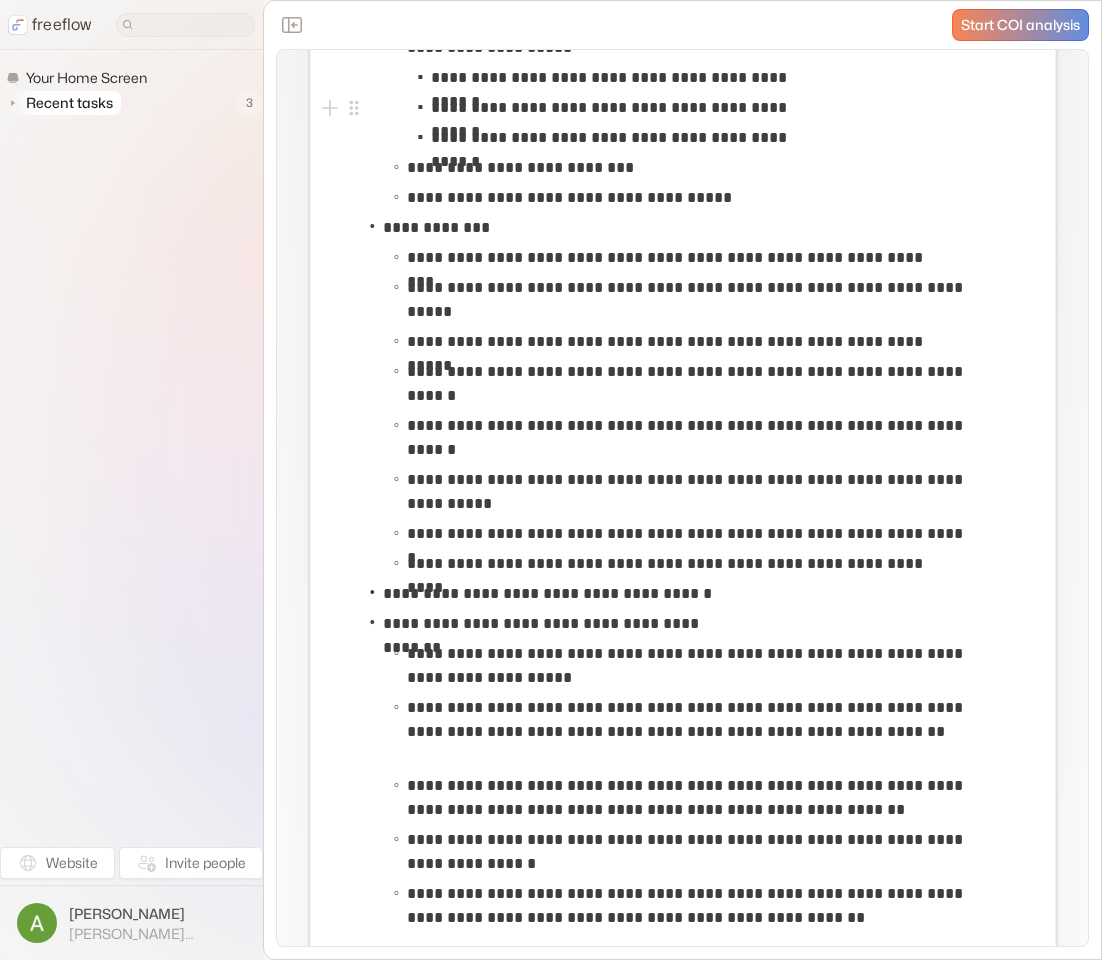 click on "Recent tasks" at bounding box center [70, 103] 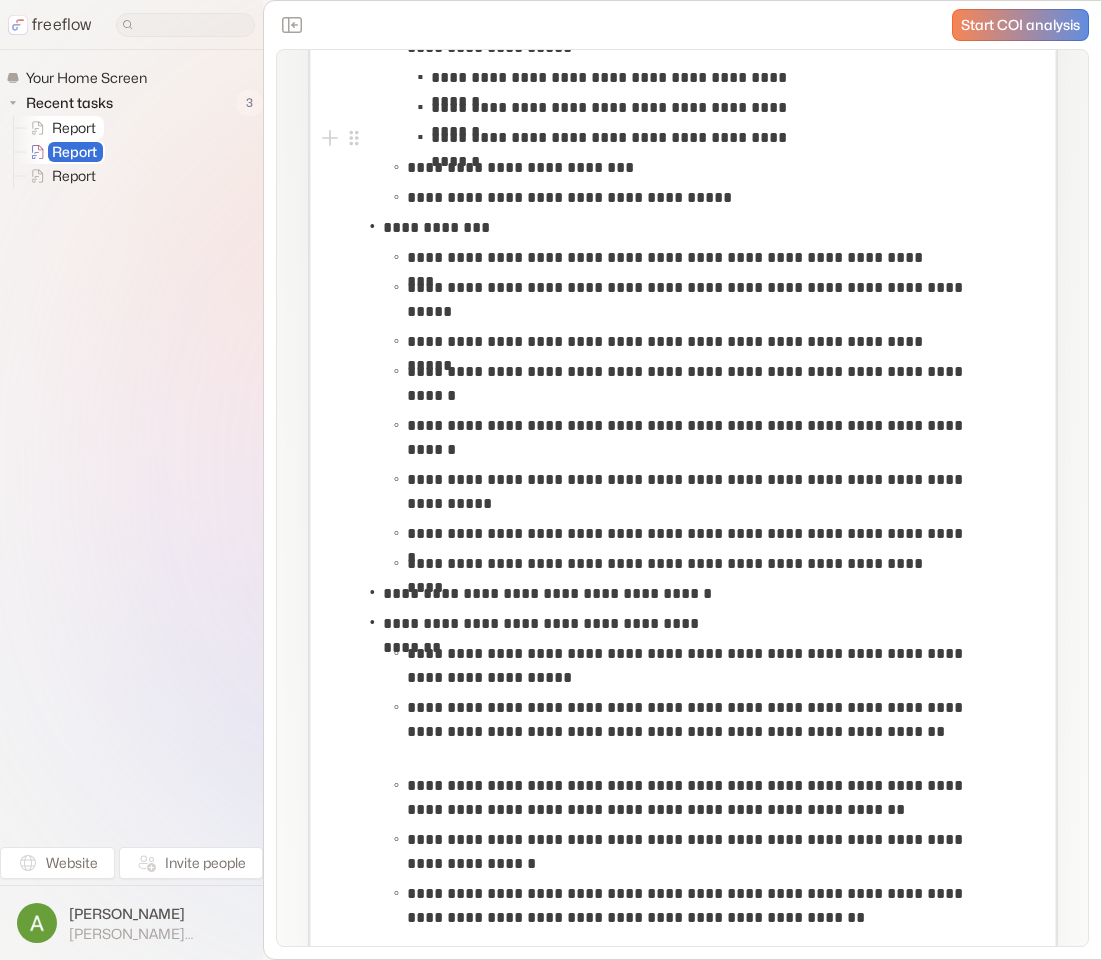 click on "Report" at bounding box center [75, 128] 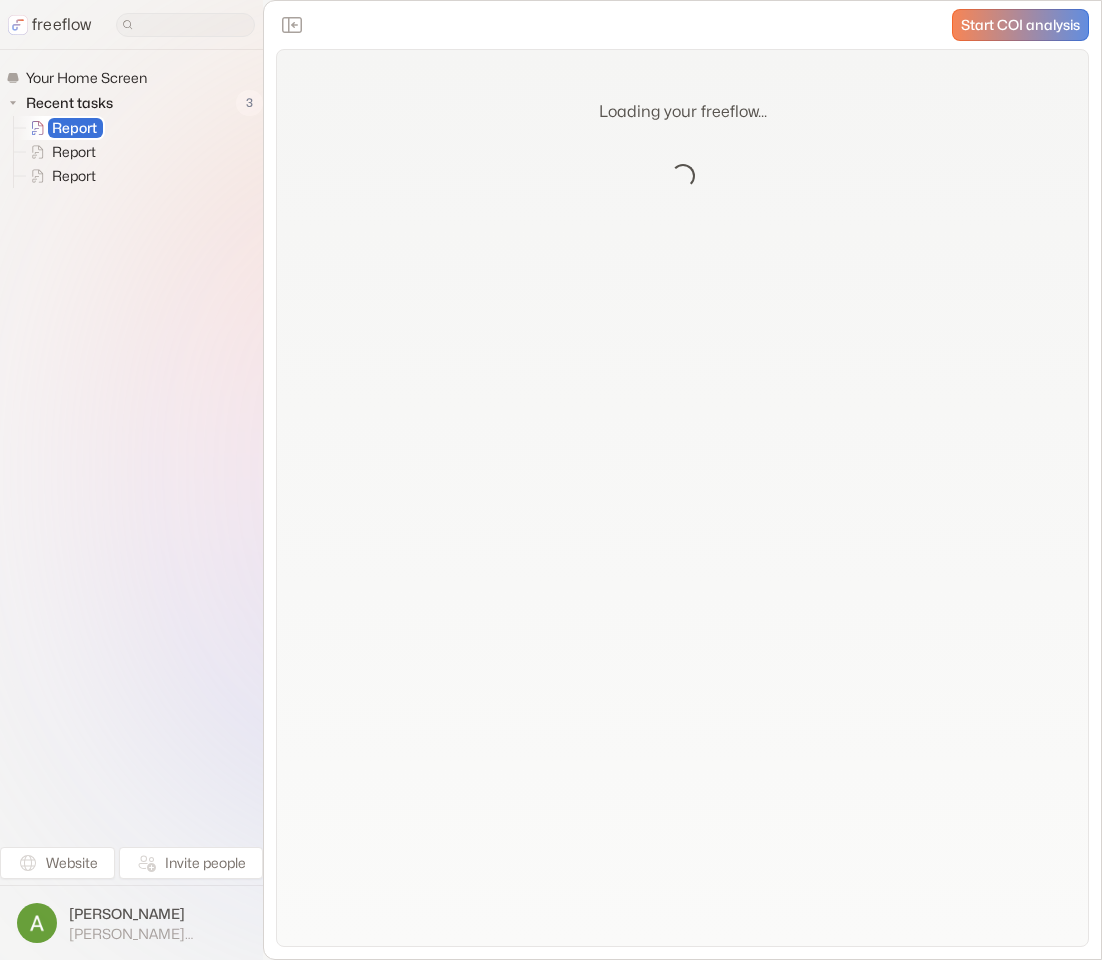 scroll, scrollTop: 0, scrollLeft: 0, axis: both 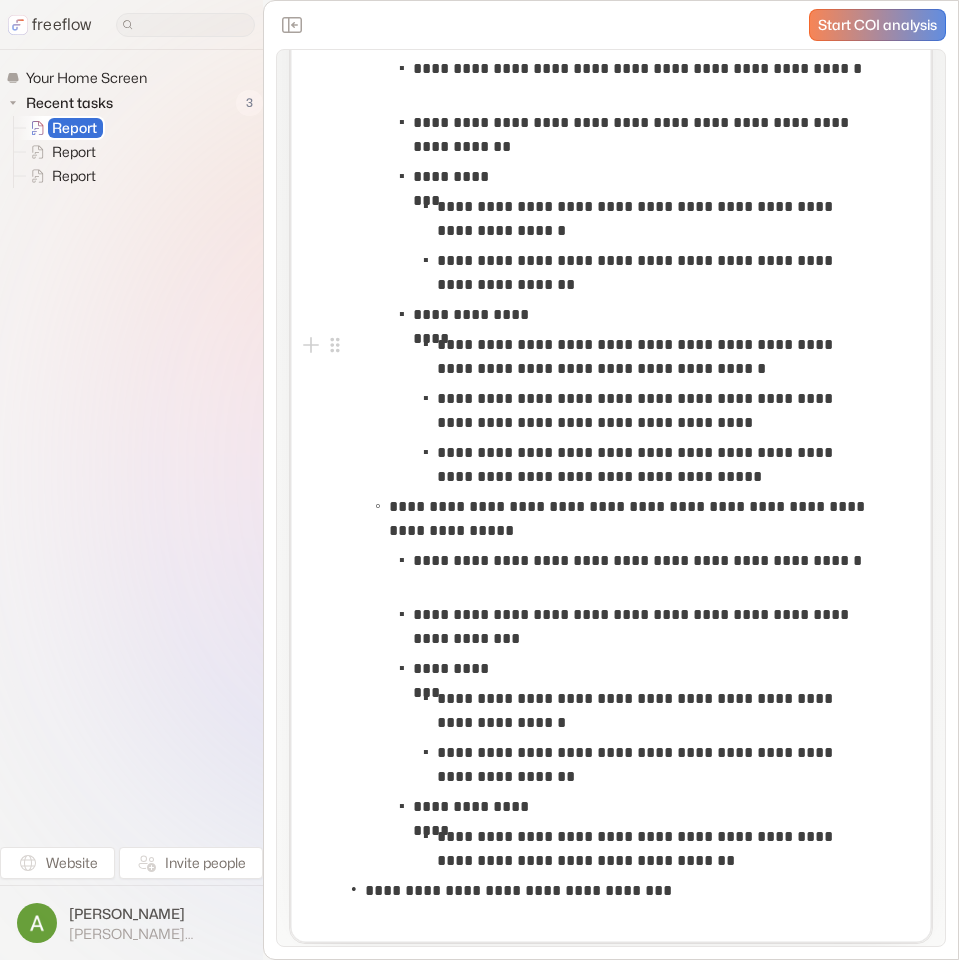 click on "**********" at bounding box center (653, 357) 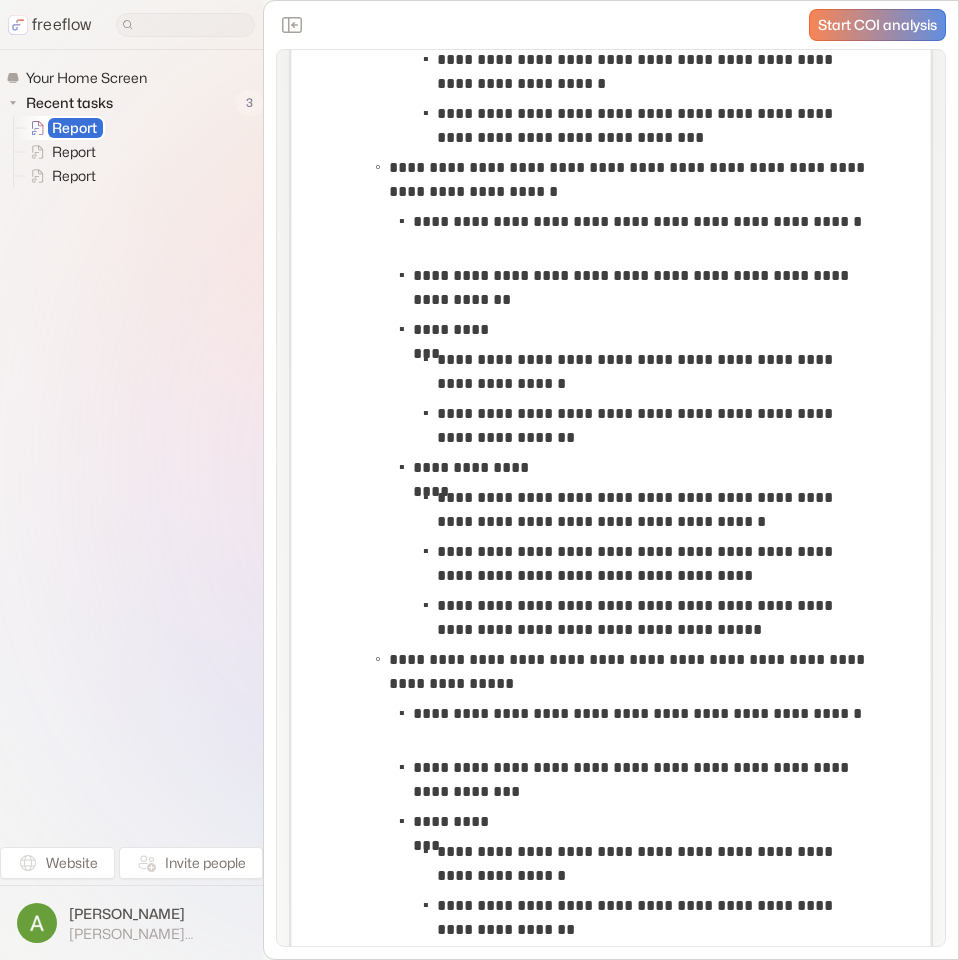 scroll, scrollTop: 16565, scrollLeft: 0, axis: vertical 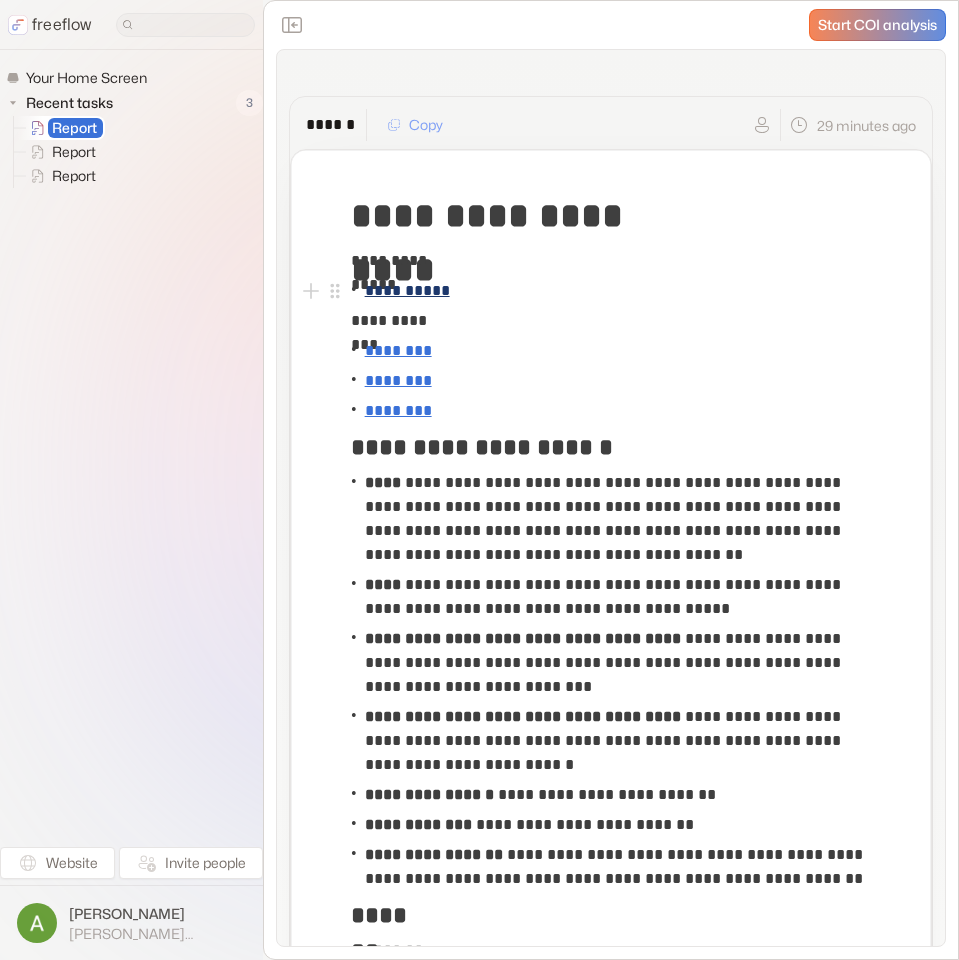 click on "**********" at bounding box center [407, 290] 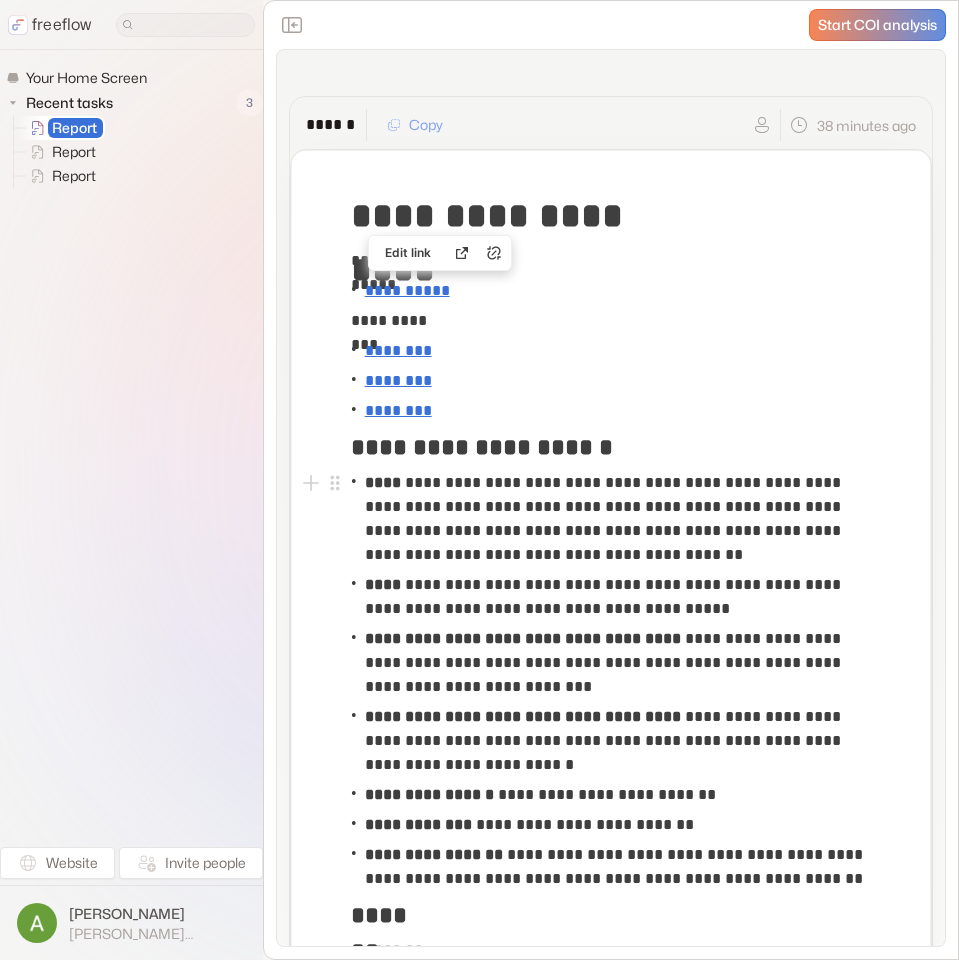 click on "**********" at bounding box center [616, 519] 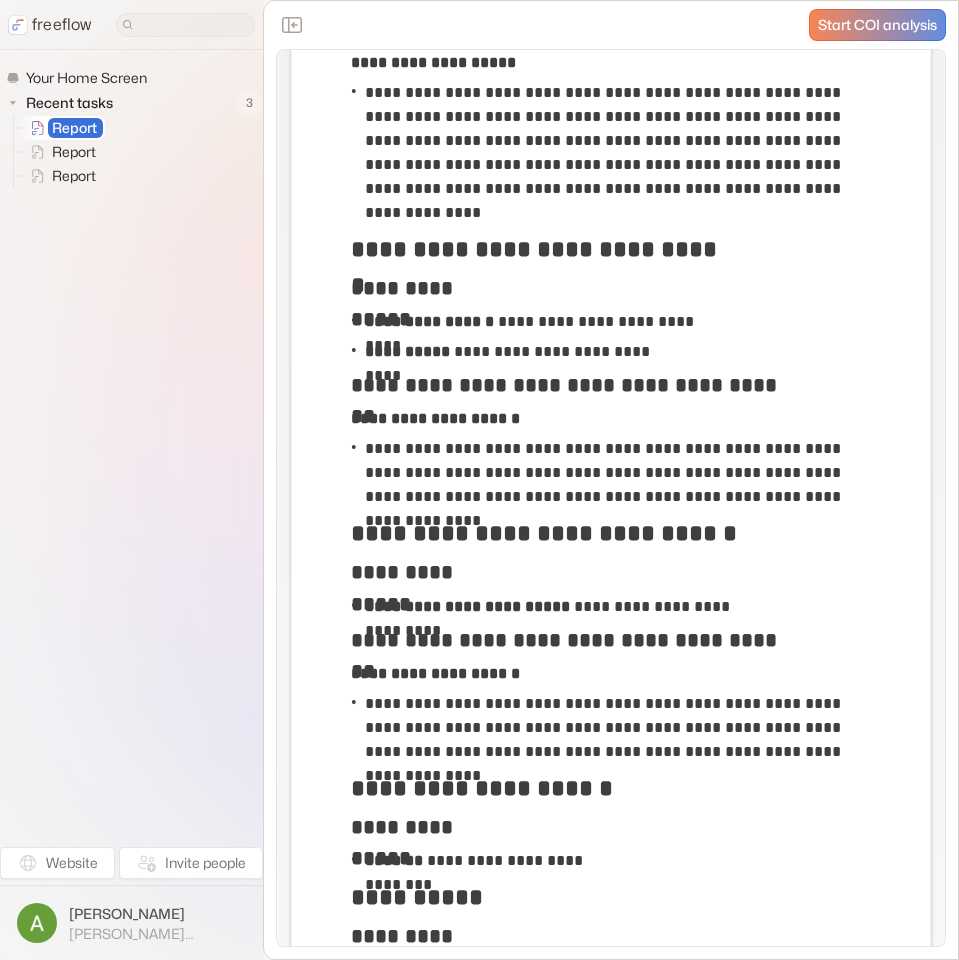scroll, scrollTop: 145, scrollLeft: 0, axis: vertical 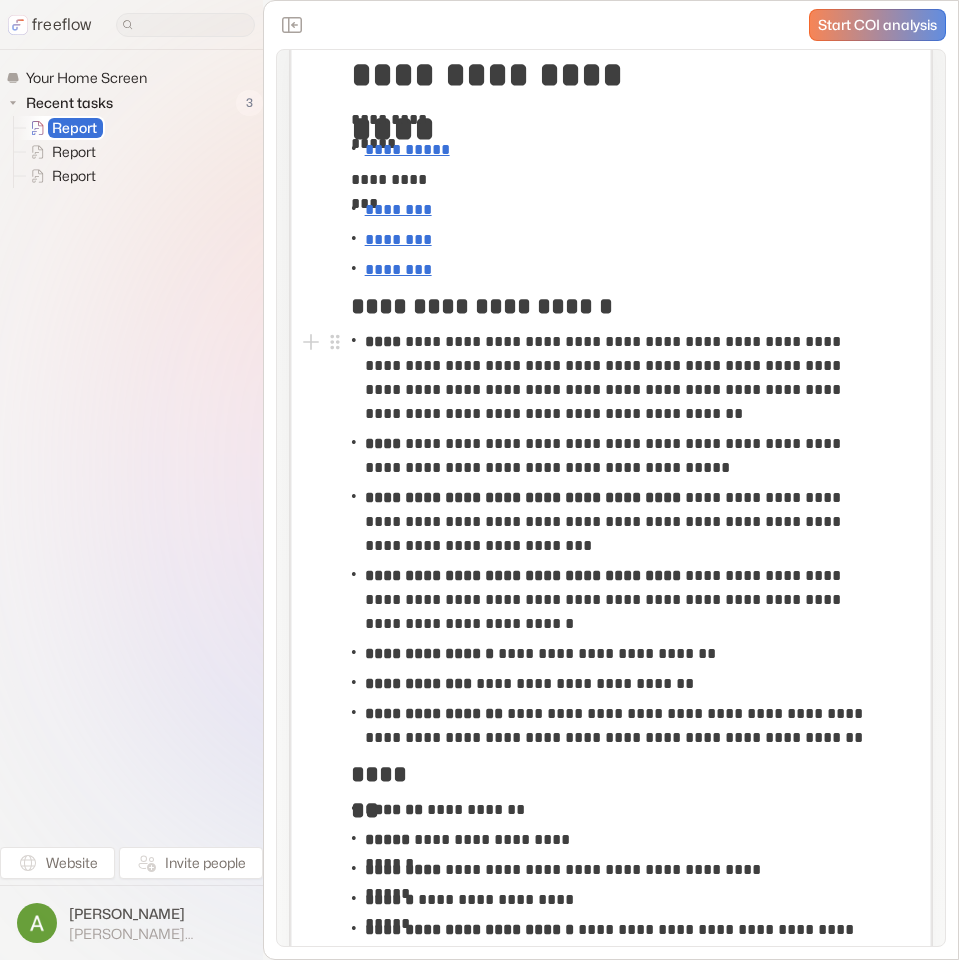 click on "**********" at bounding box center (616, 378) 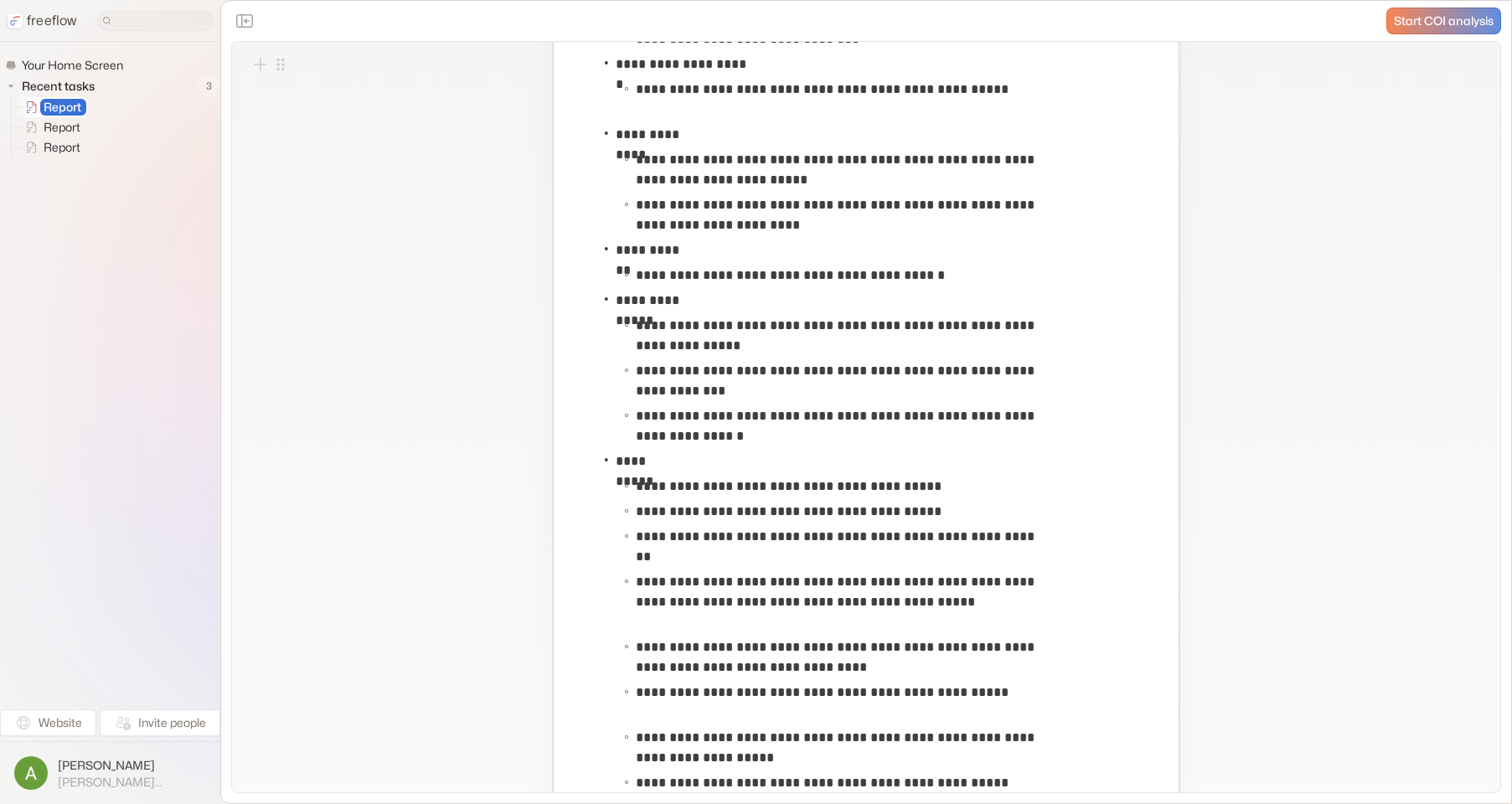 scroll, scrollTop: 10726, scrollLeft: 0, axis: vertical 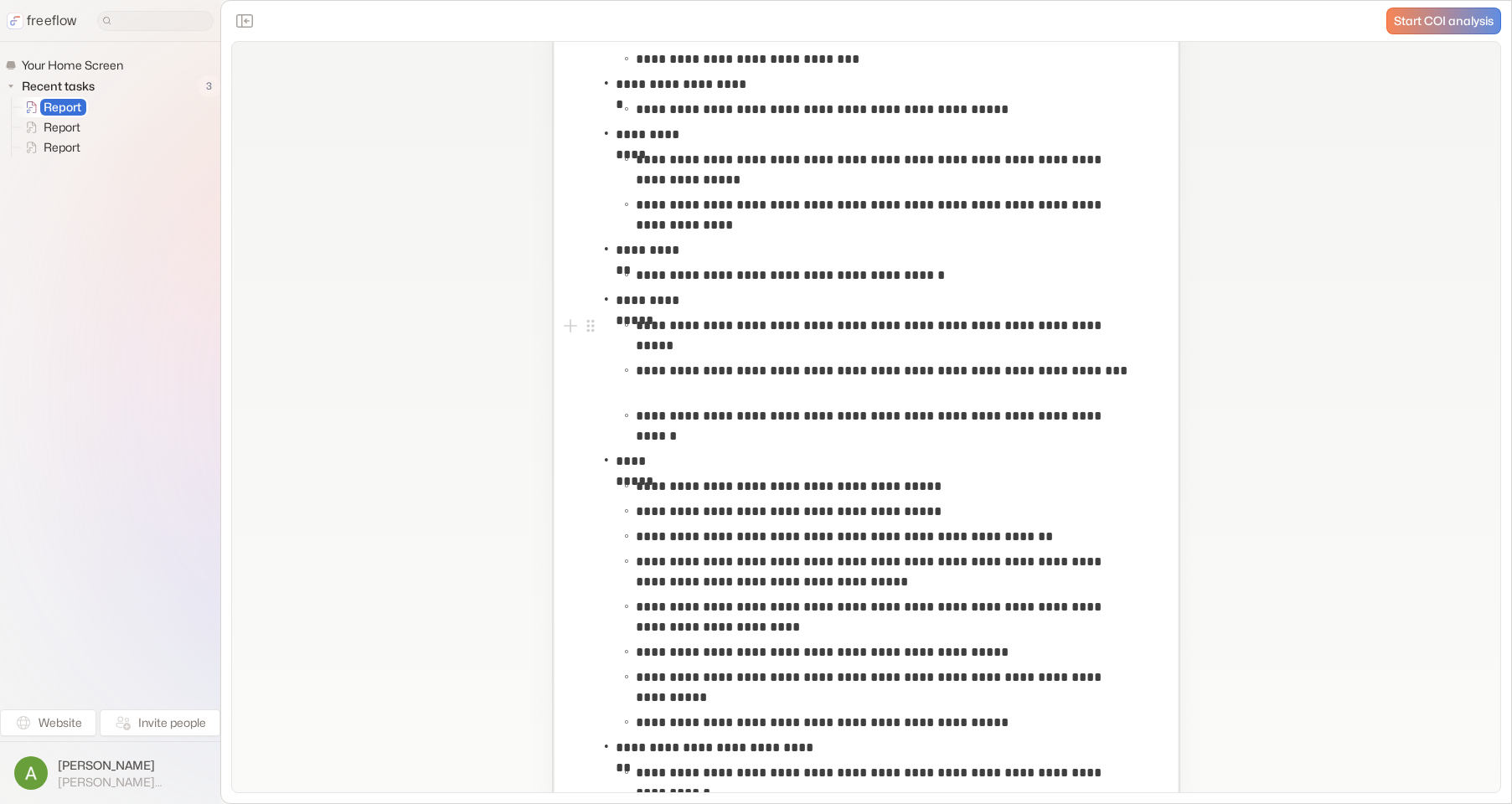 click on "**********" at bounding box center [881, 336] 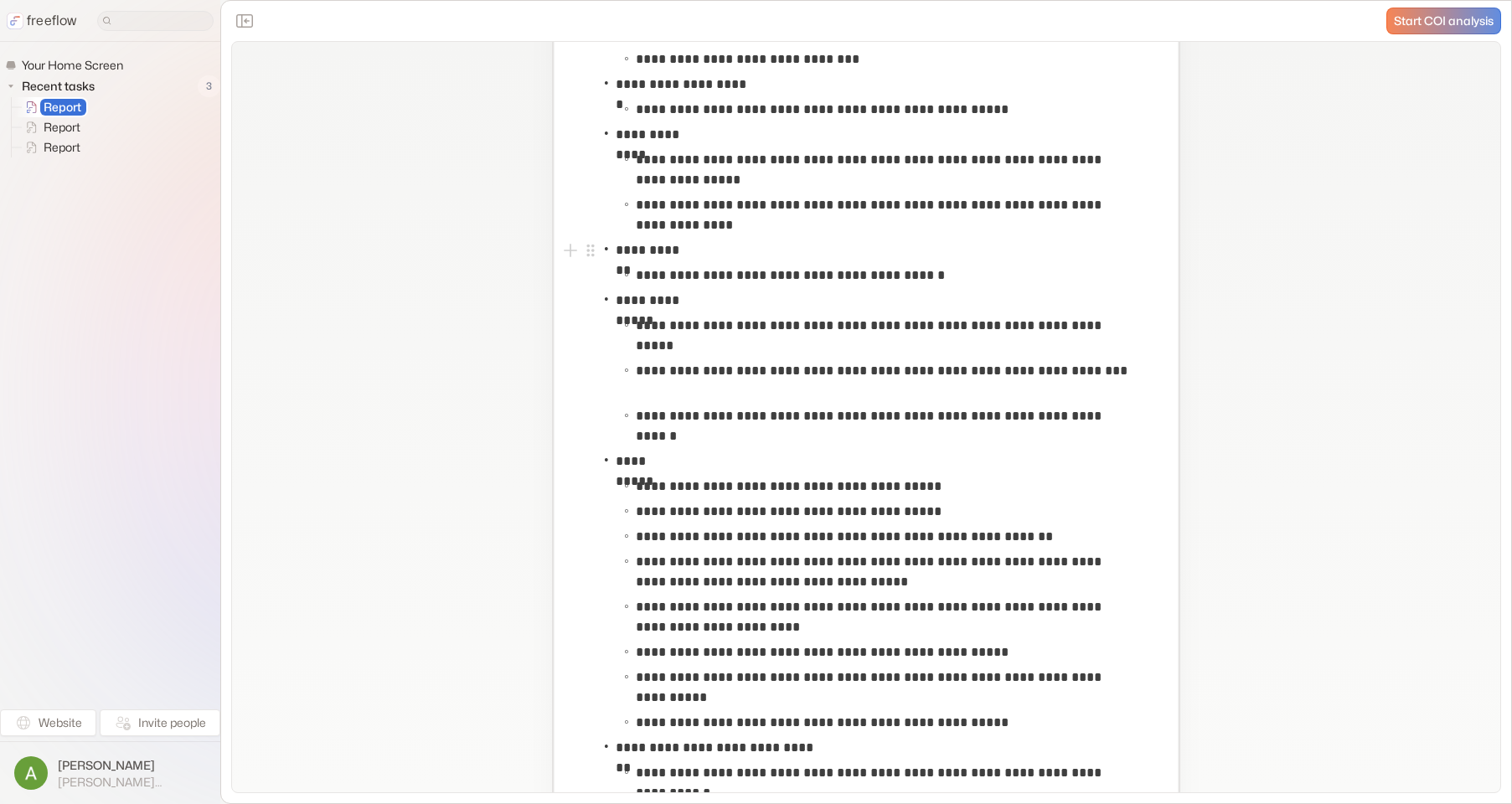 click on "**********" at bounding box center (866, 250) 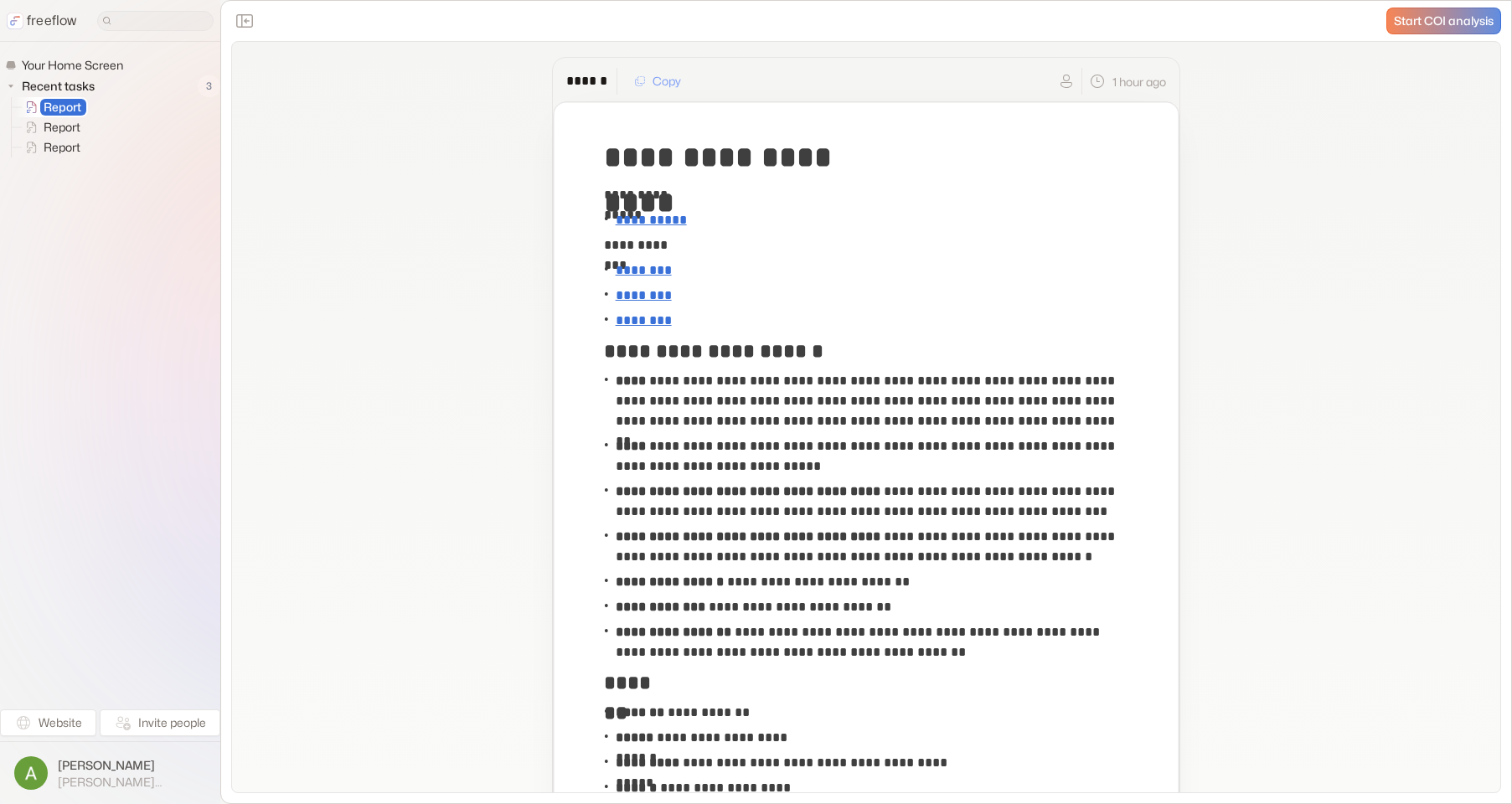 scroll, scrollTop: 0, scrollLeft: 0, axis: both 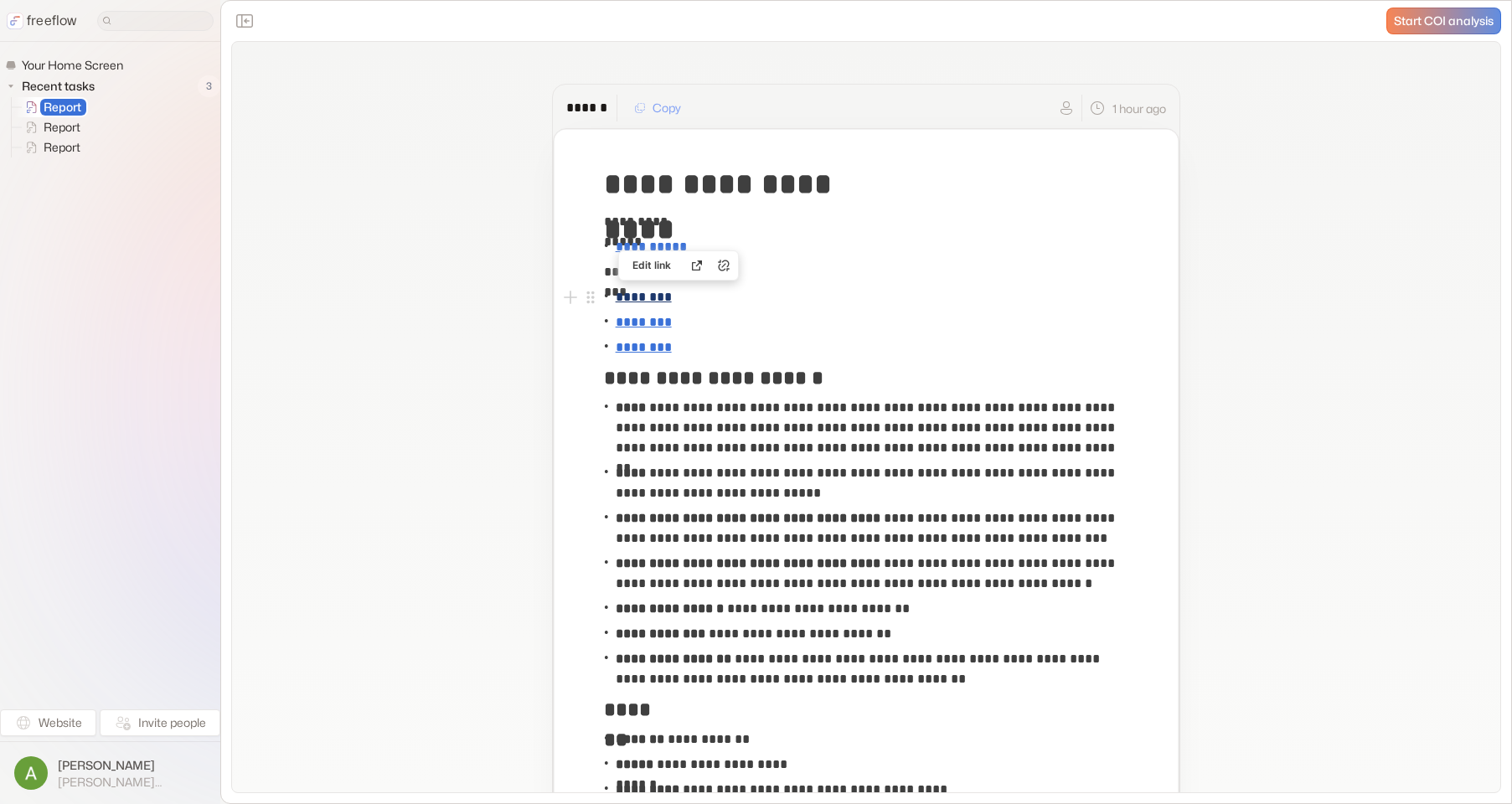 click on "********" at bounding box center (643, 296) 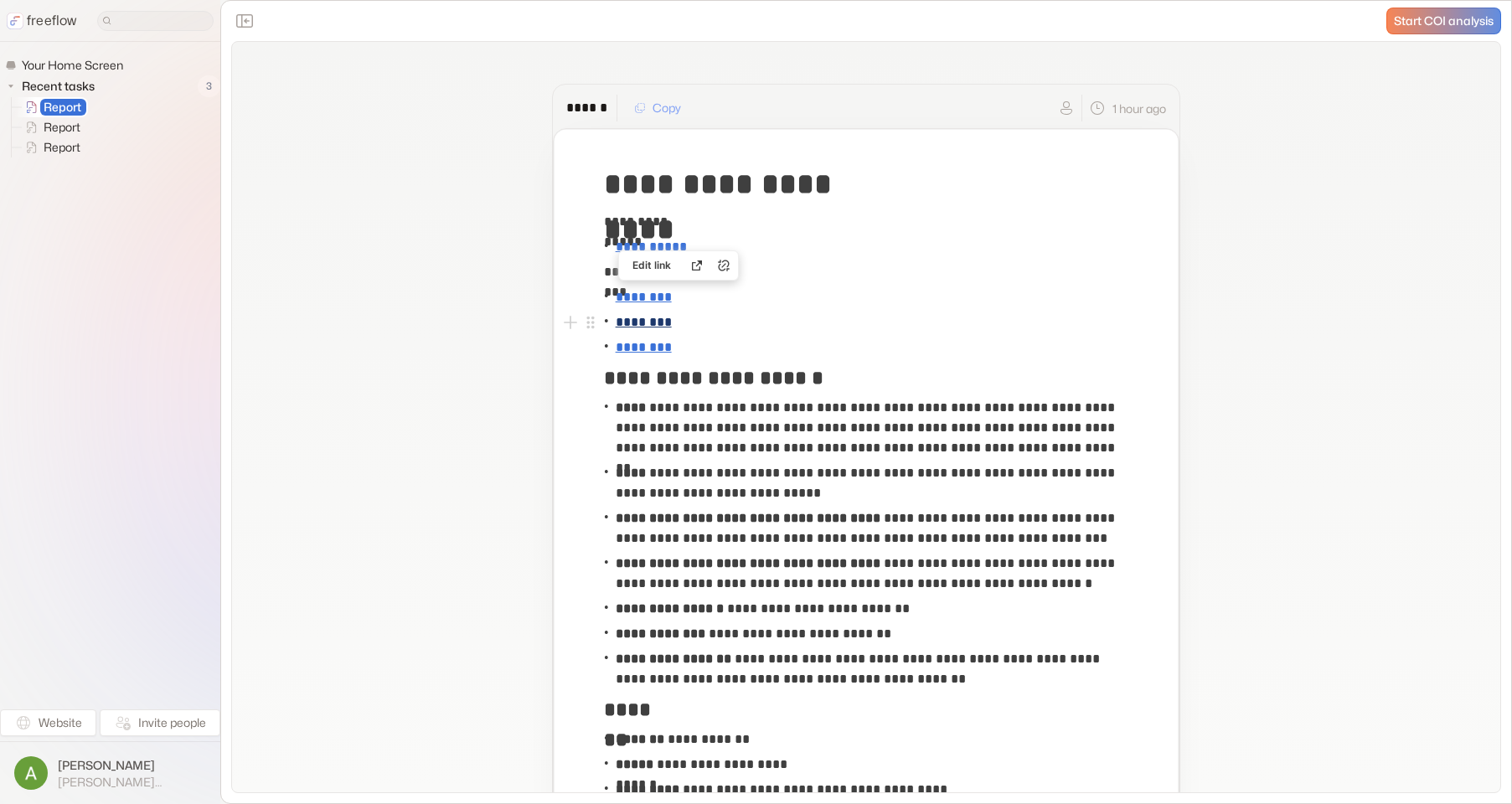 click on "********" at bounding box center (643, 322) 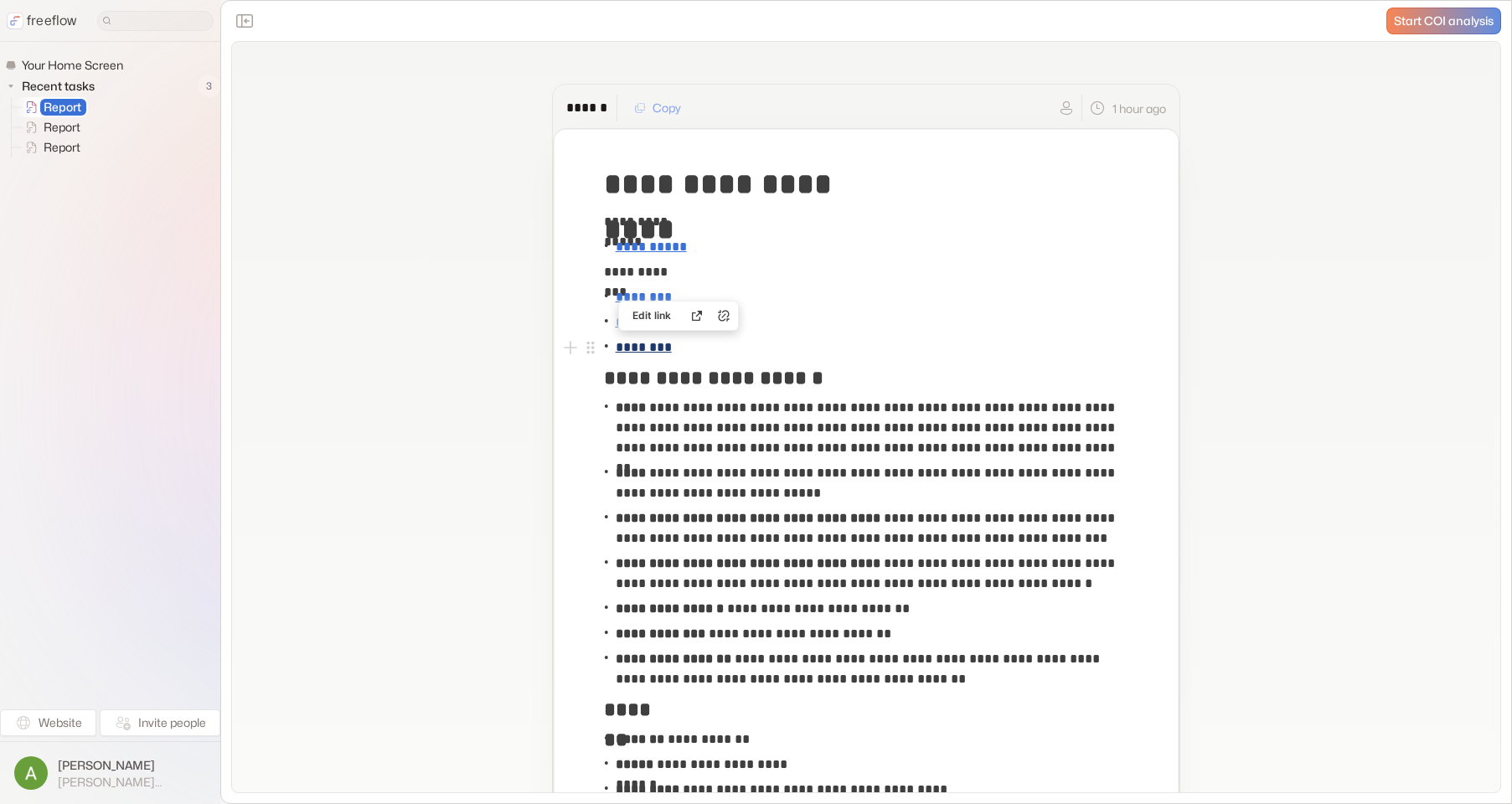 click on "********" at bounding box center (643, 347) 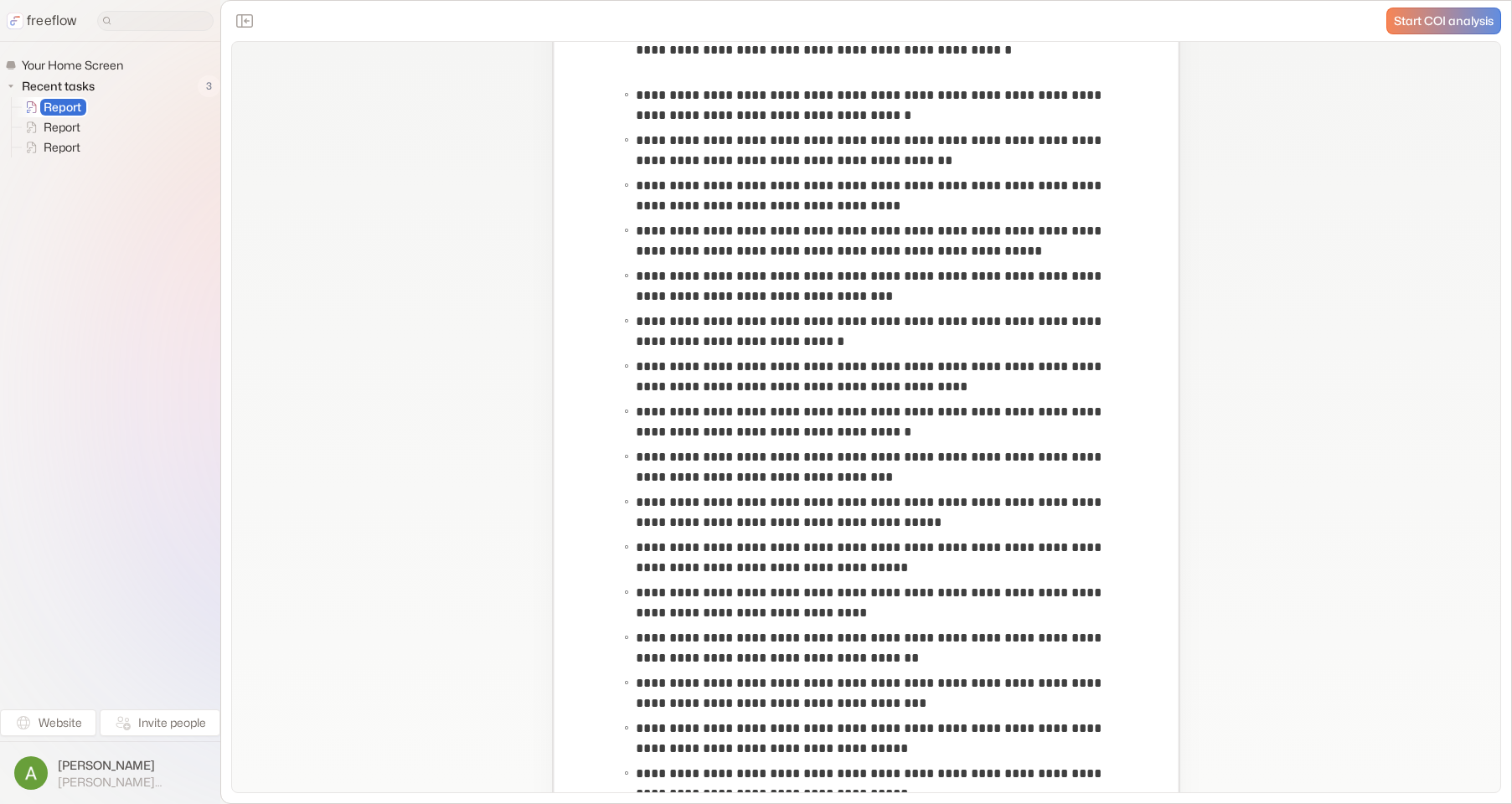 scroll, scrollTop: 4891, scrollLeft: 0, axis: vertical 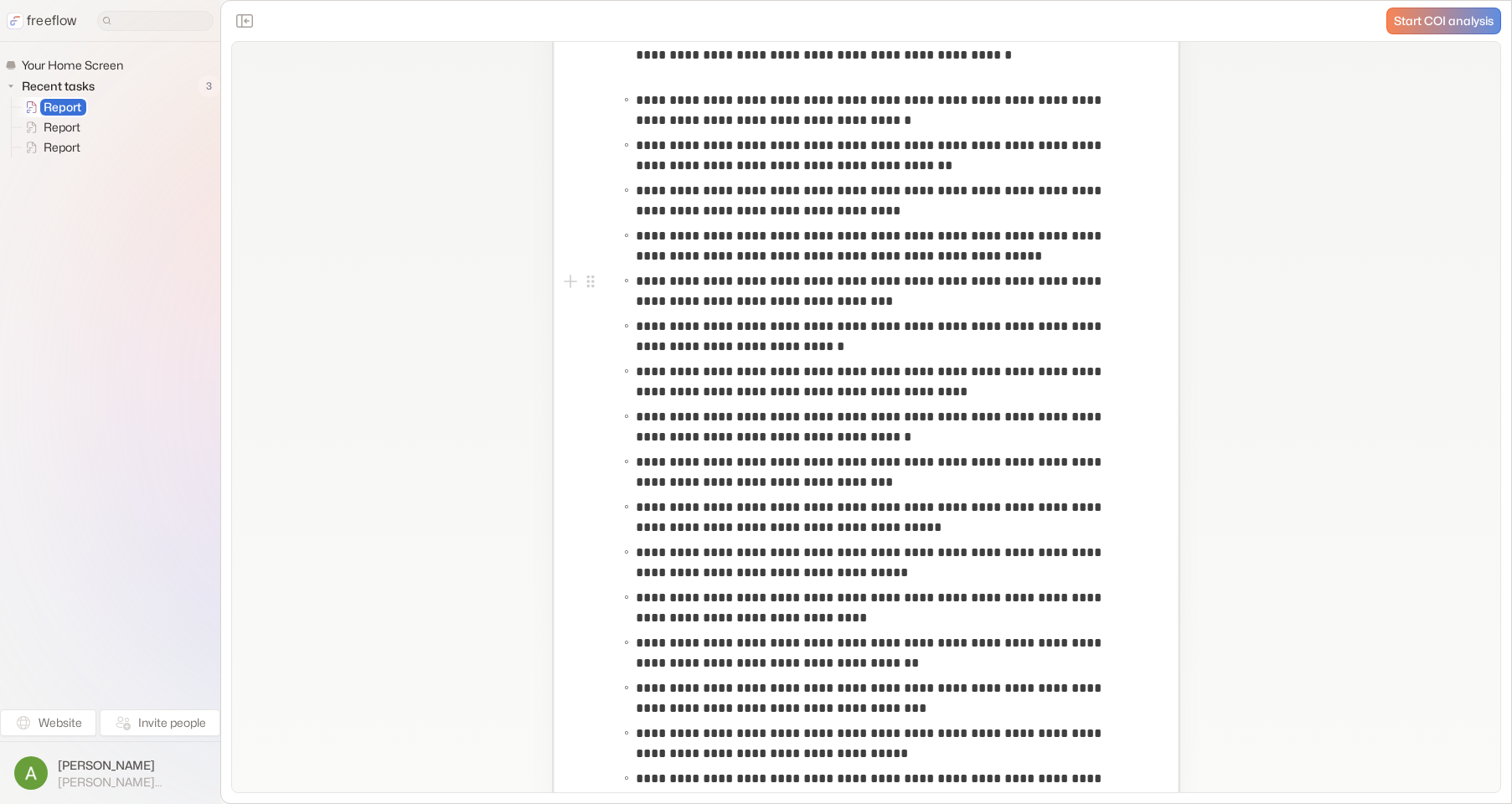 click on "**********" at bounding box center (881, 291) 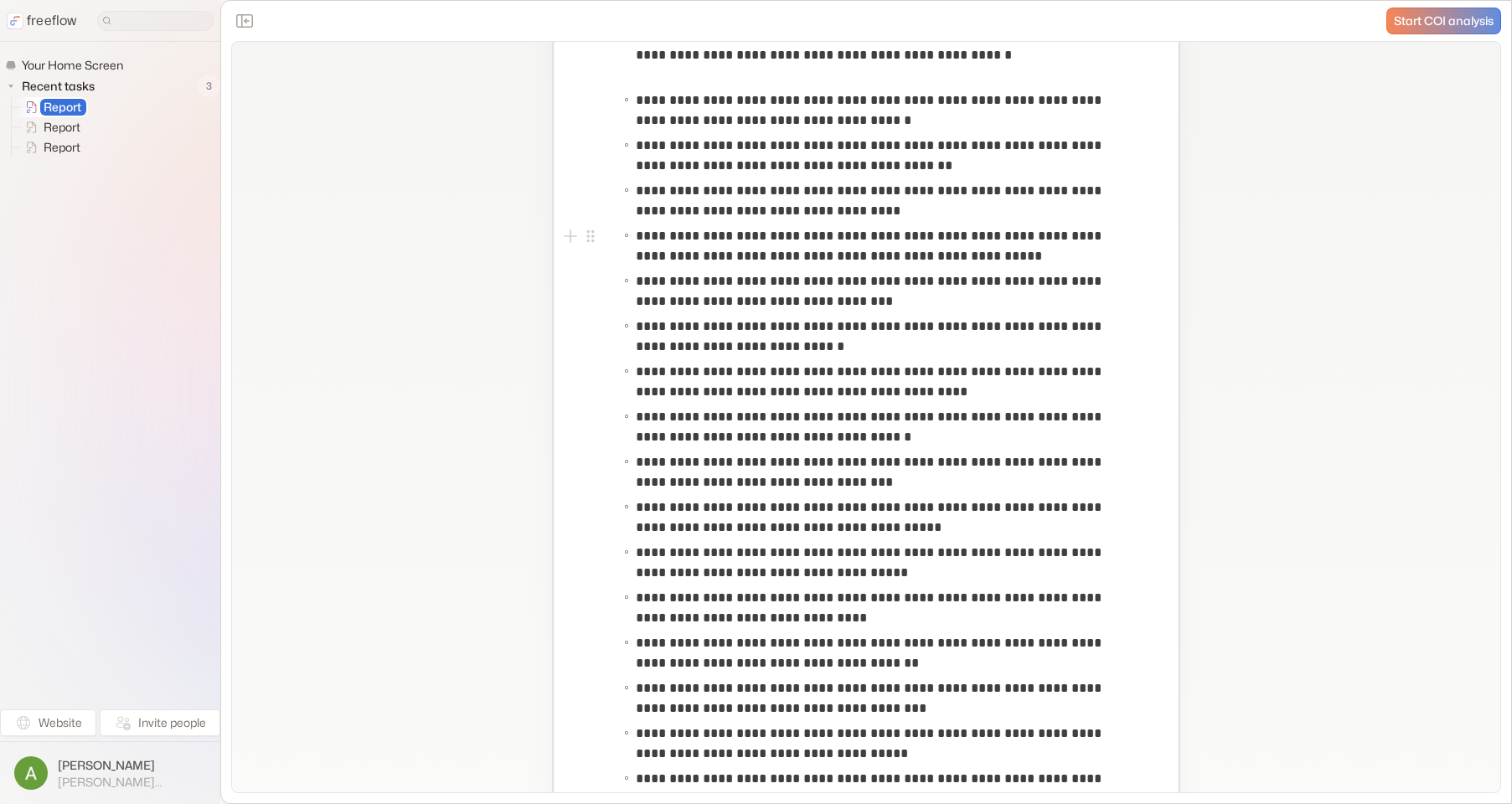 click on "**********" at bounding box center (881, 246) 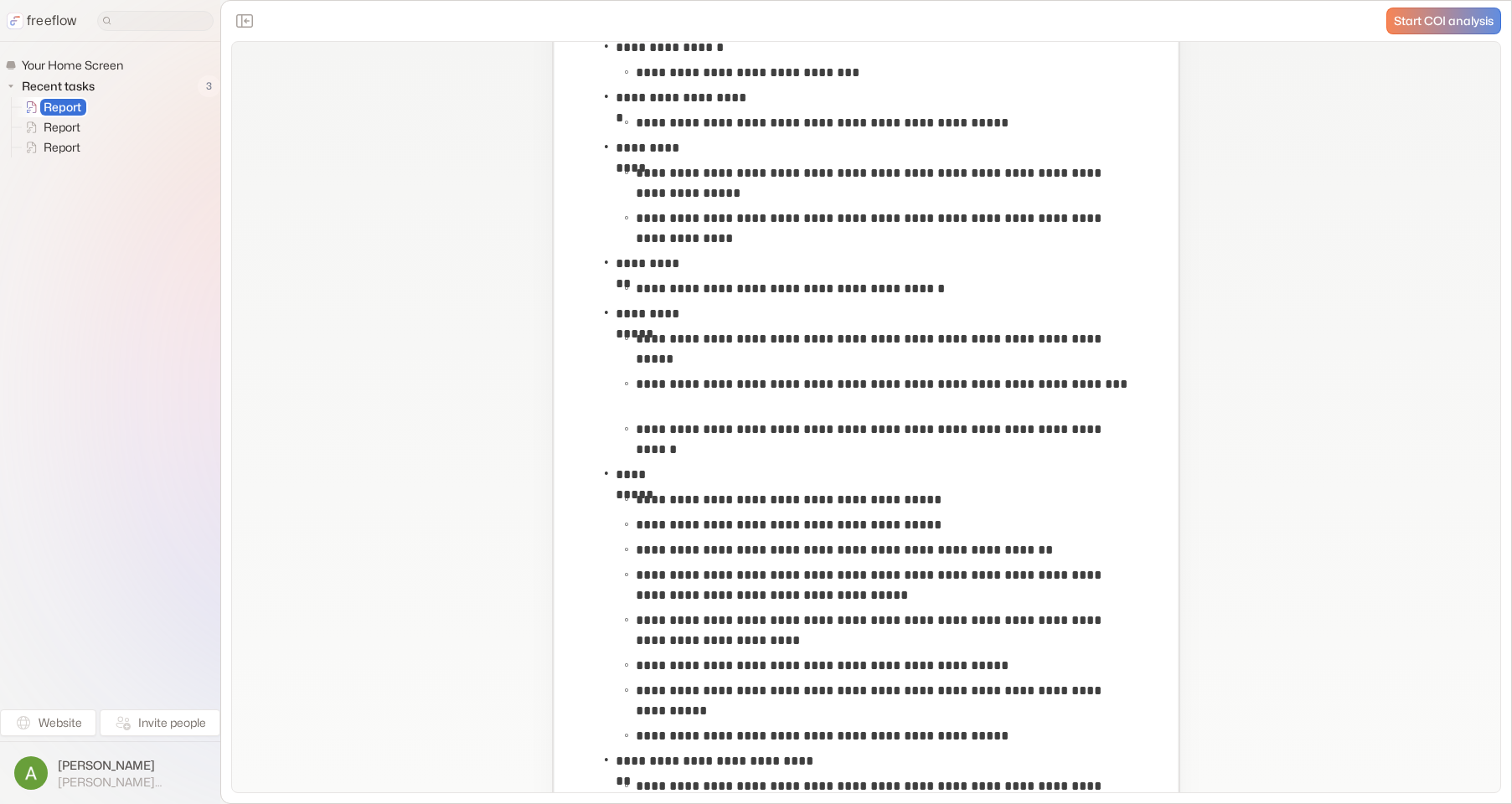 scroll, scrollTop: 10717, scrollLeft: 0, axis: vertical 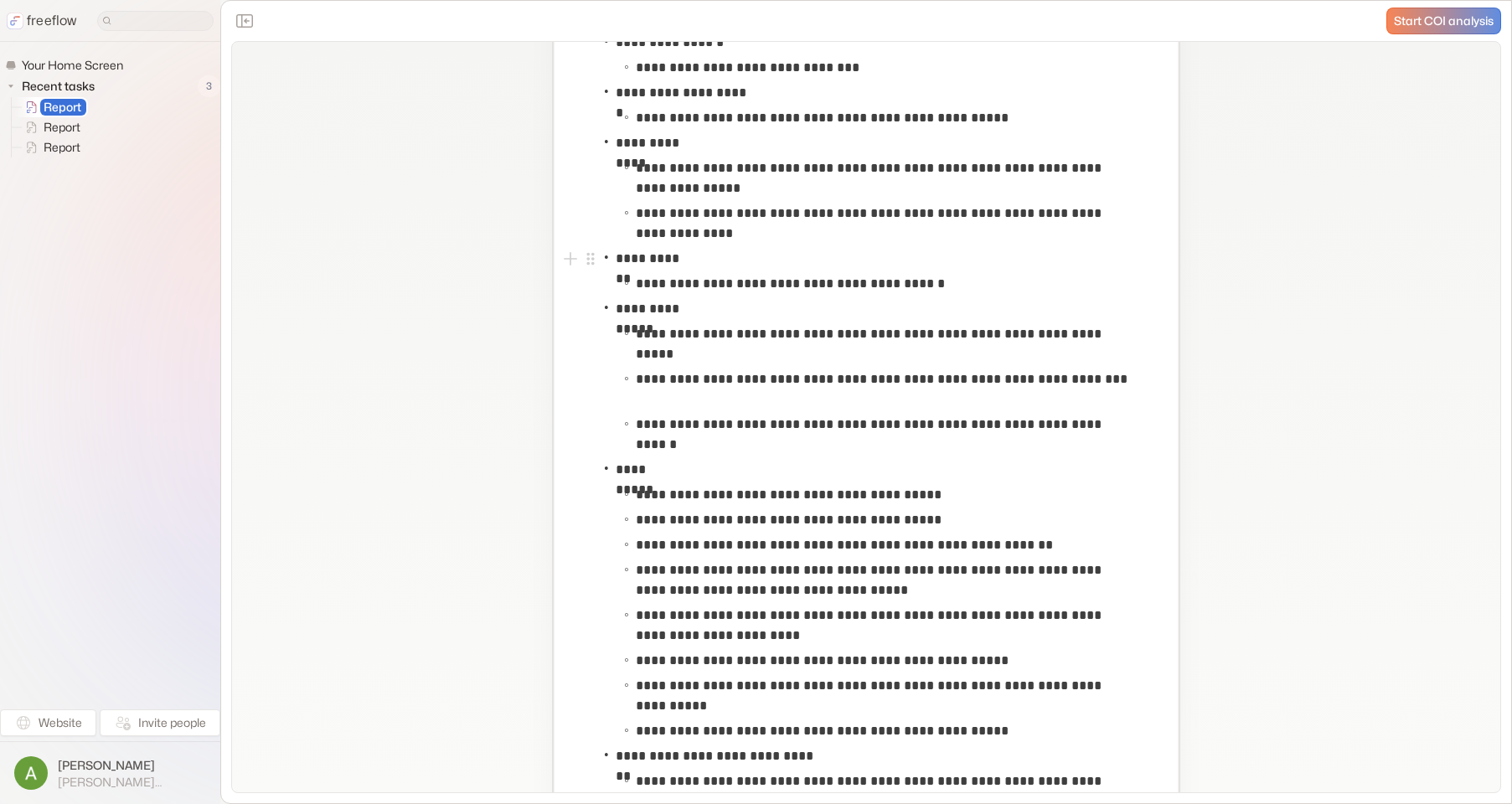 click on "**********" at bounding box center [866, 259] 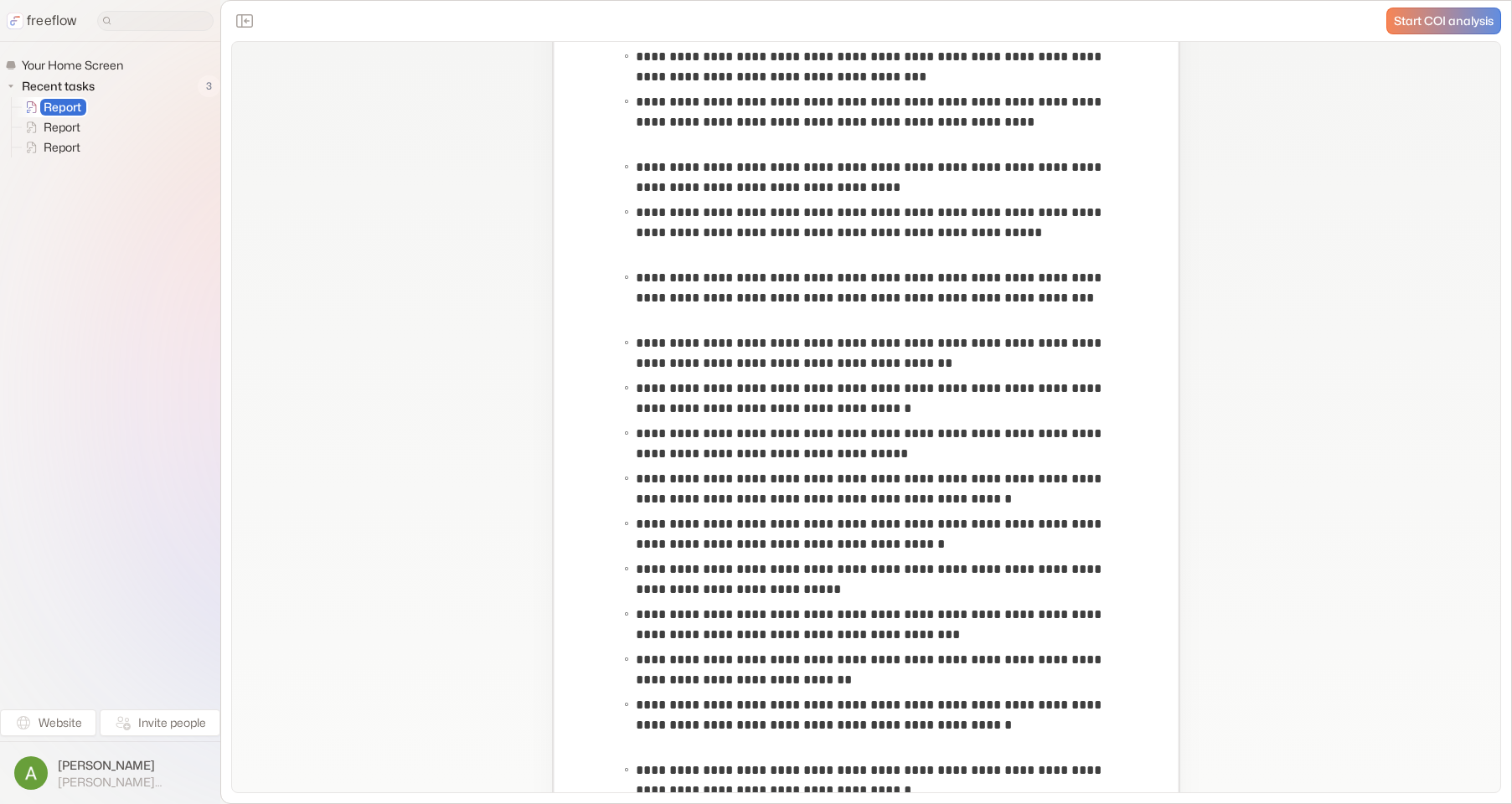 scroll, scrollTop: 6025, scrollLeft: 0, axis: vertical 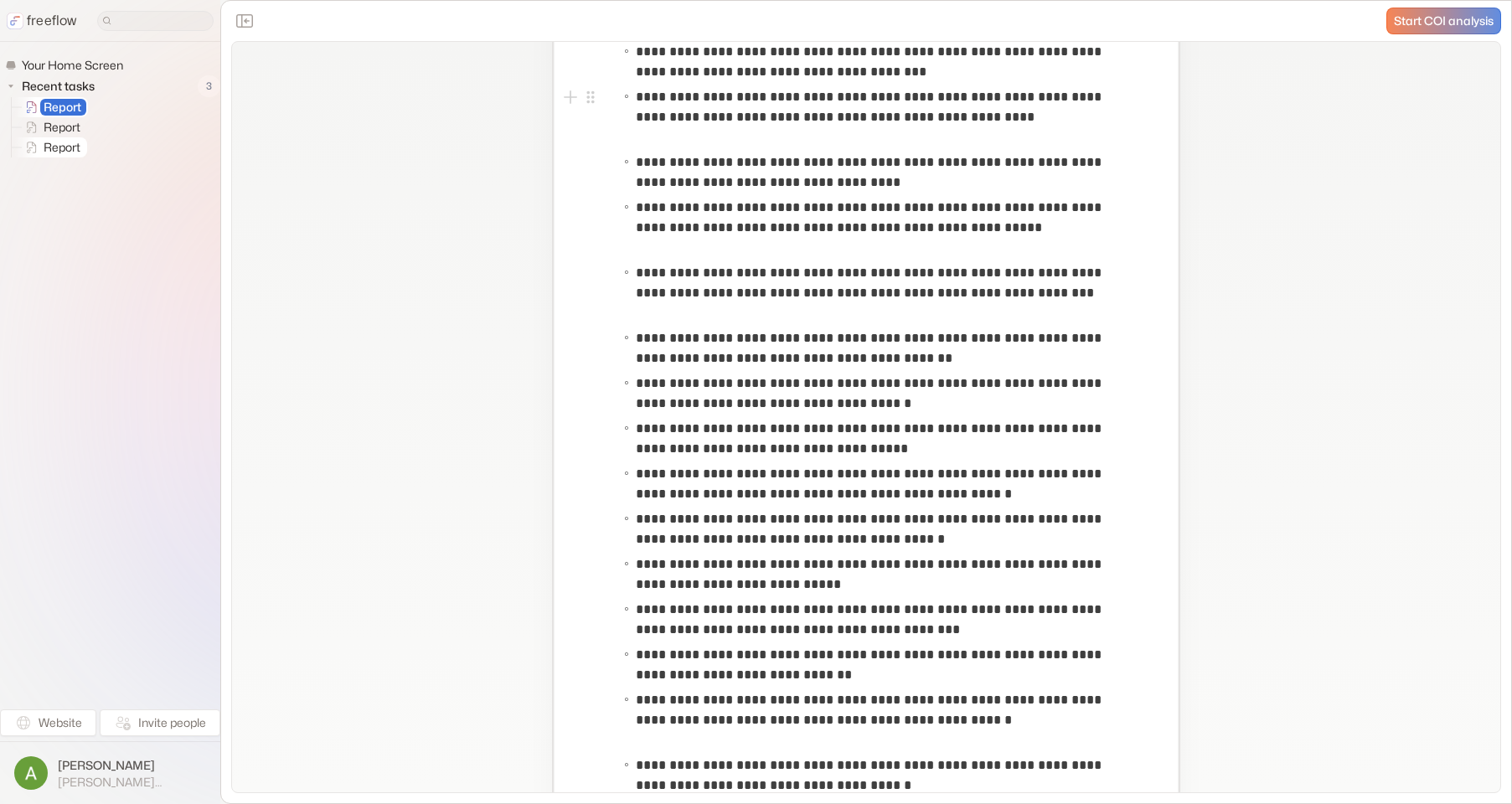 click on "Report" at bounding box center [63, 147] 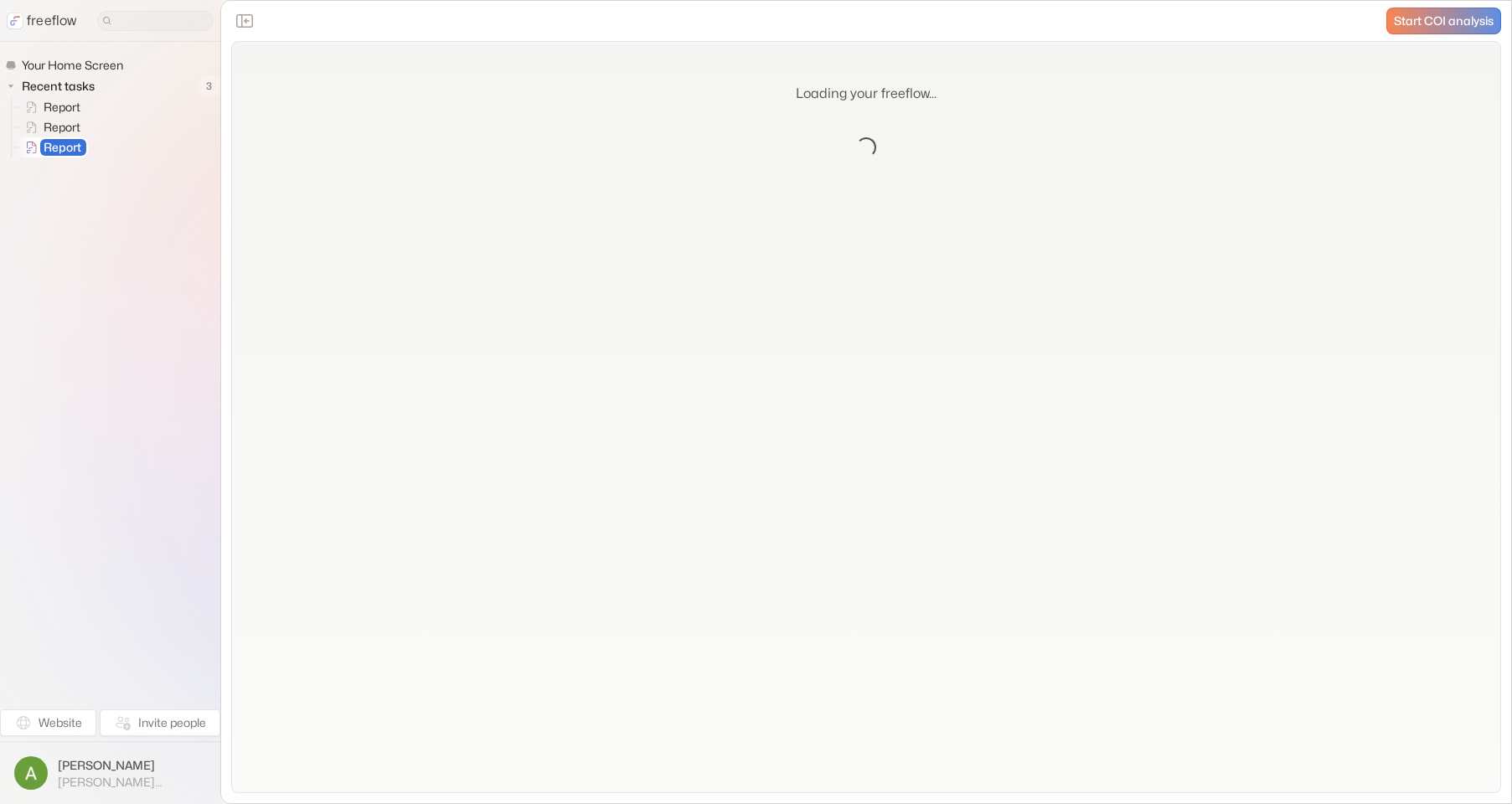 scroll, scrollTop: 0, scrollLeft: 0, axis: both 